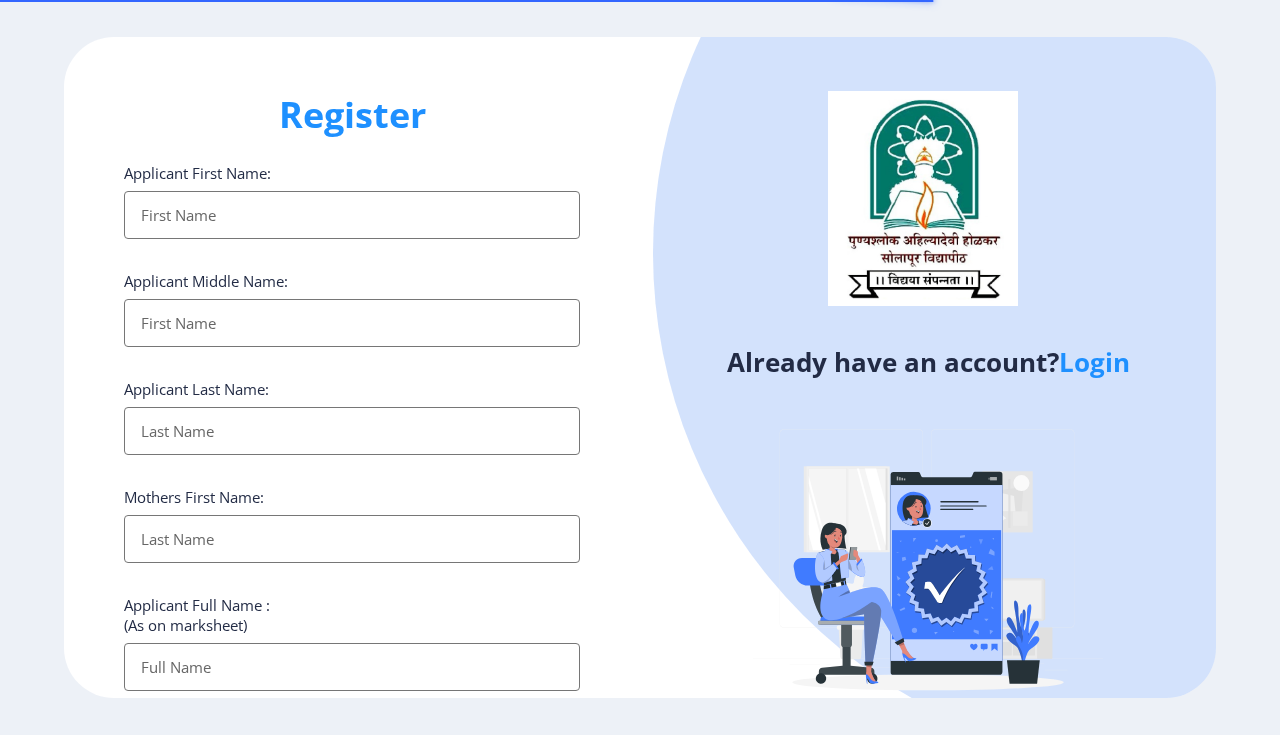 select 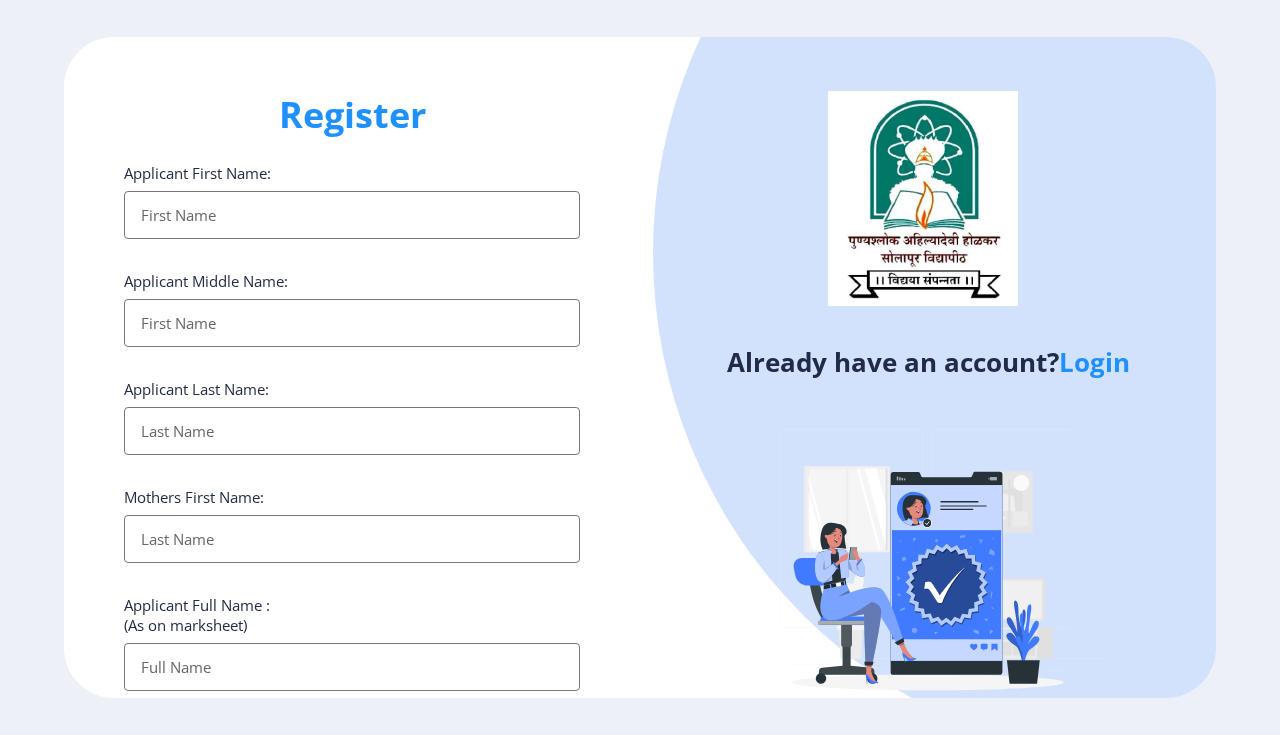 click on "Applicant First Name:" at bounding box center [352, 215] 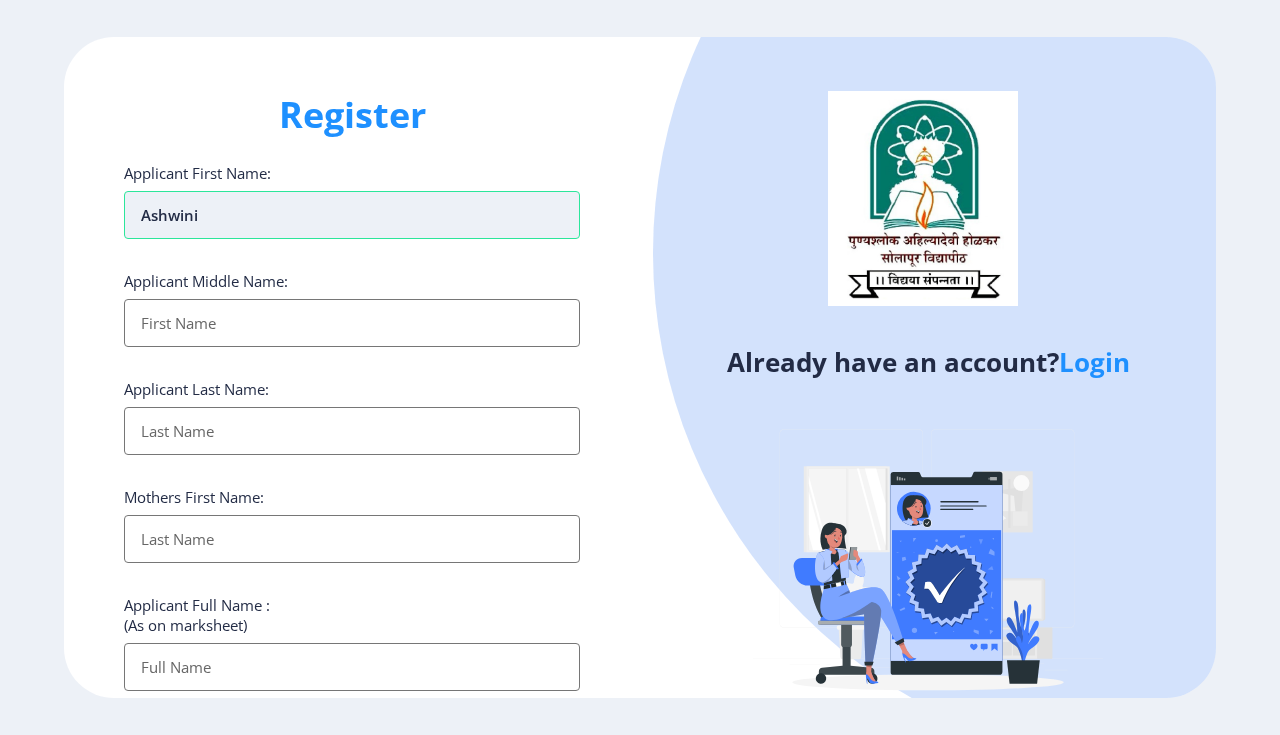 type on "ashwini" 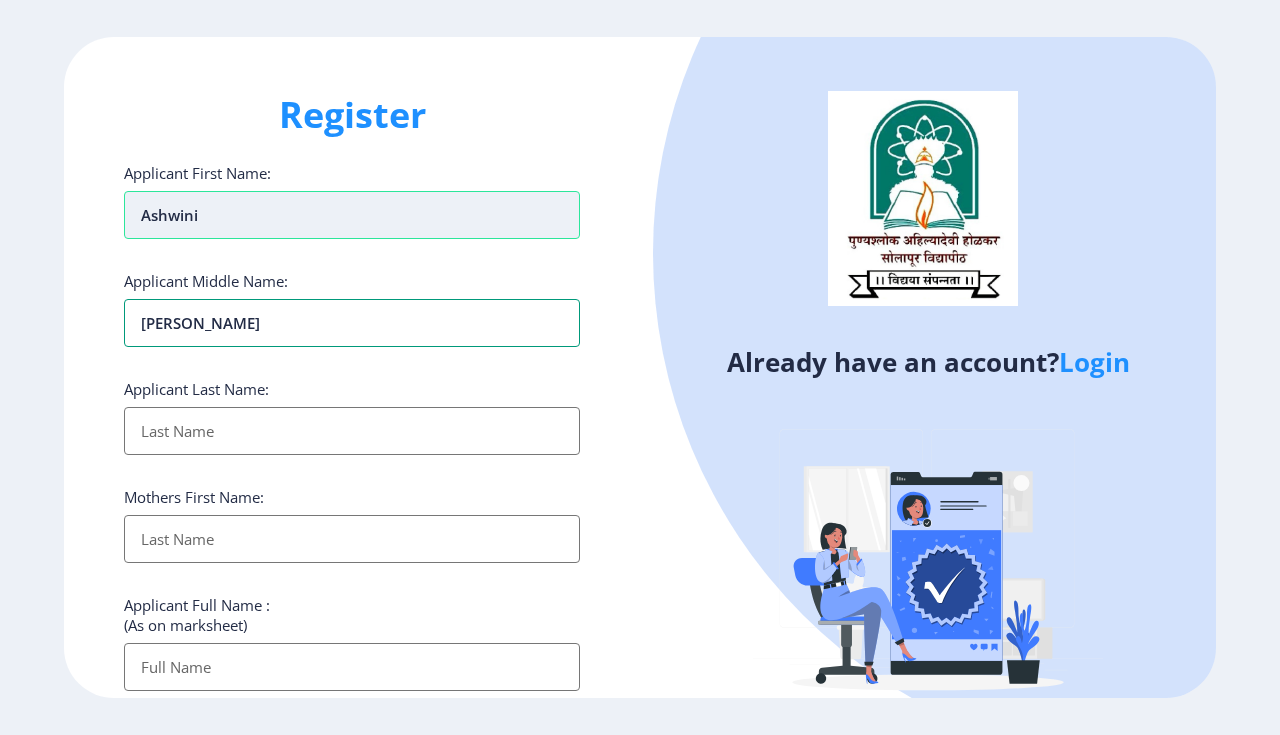 type on "[PERSON_NAME]" 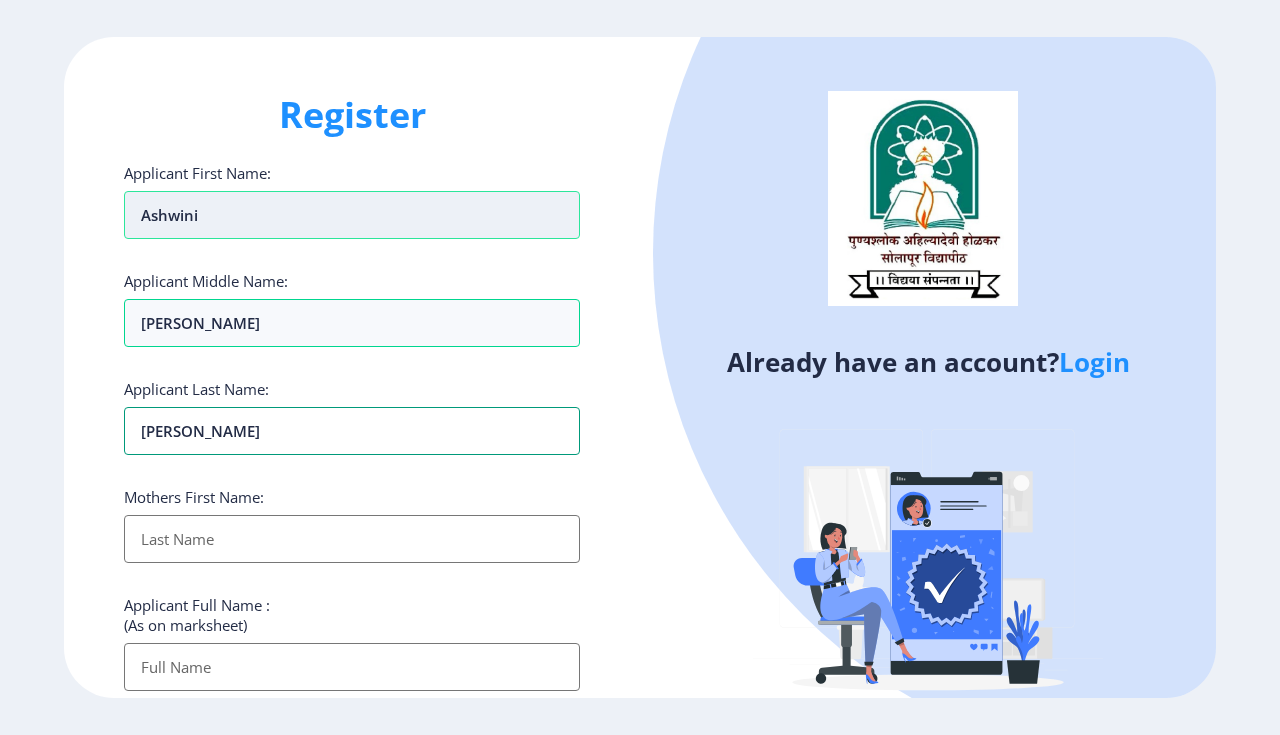 type on "[PERSON_NAME]" 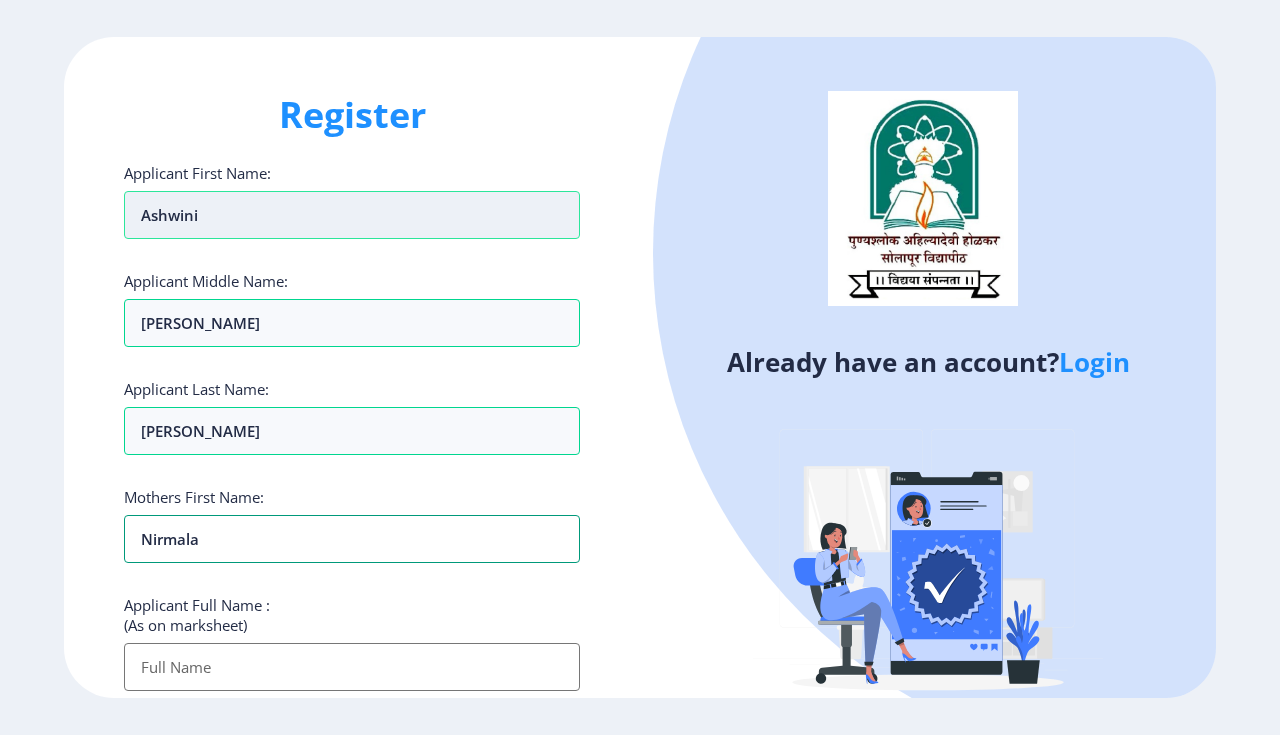type on "nirmala" 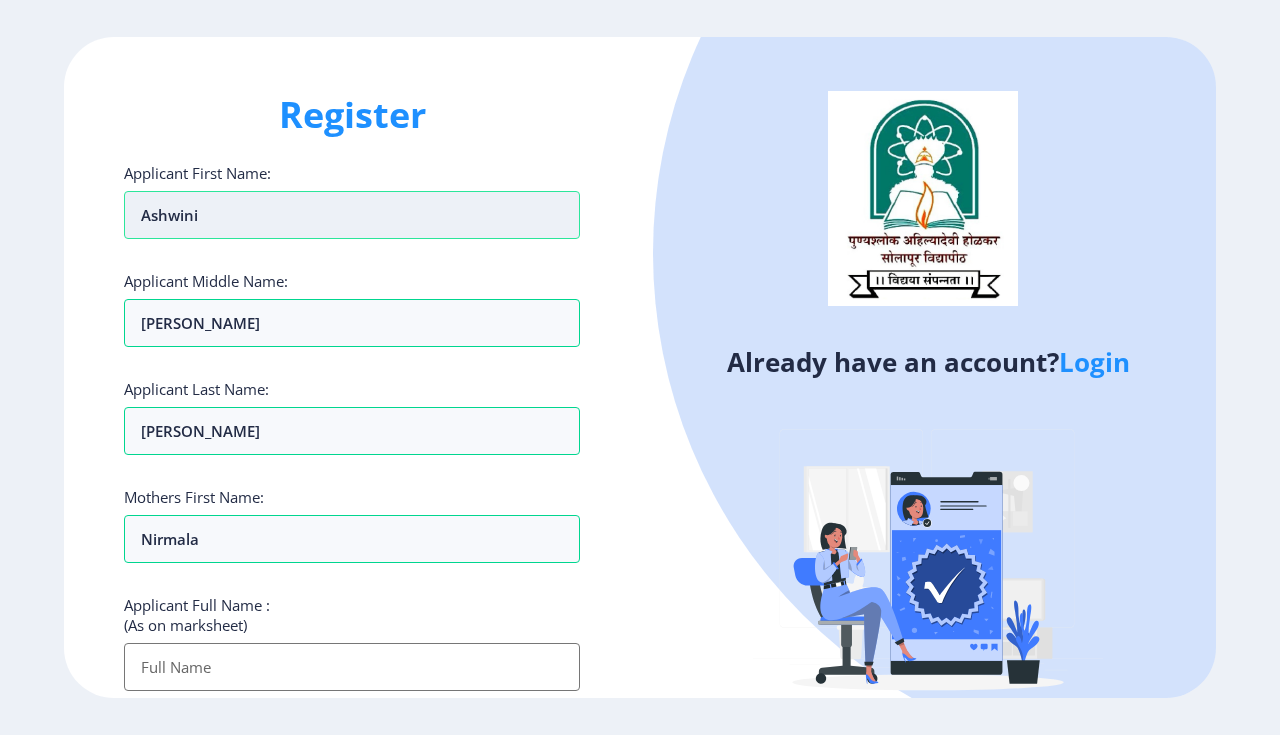 scroll, scrollTop: 255, scrollLeft: 0, axis: vertical 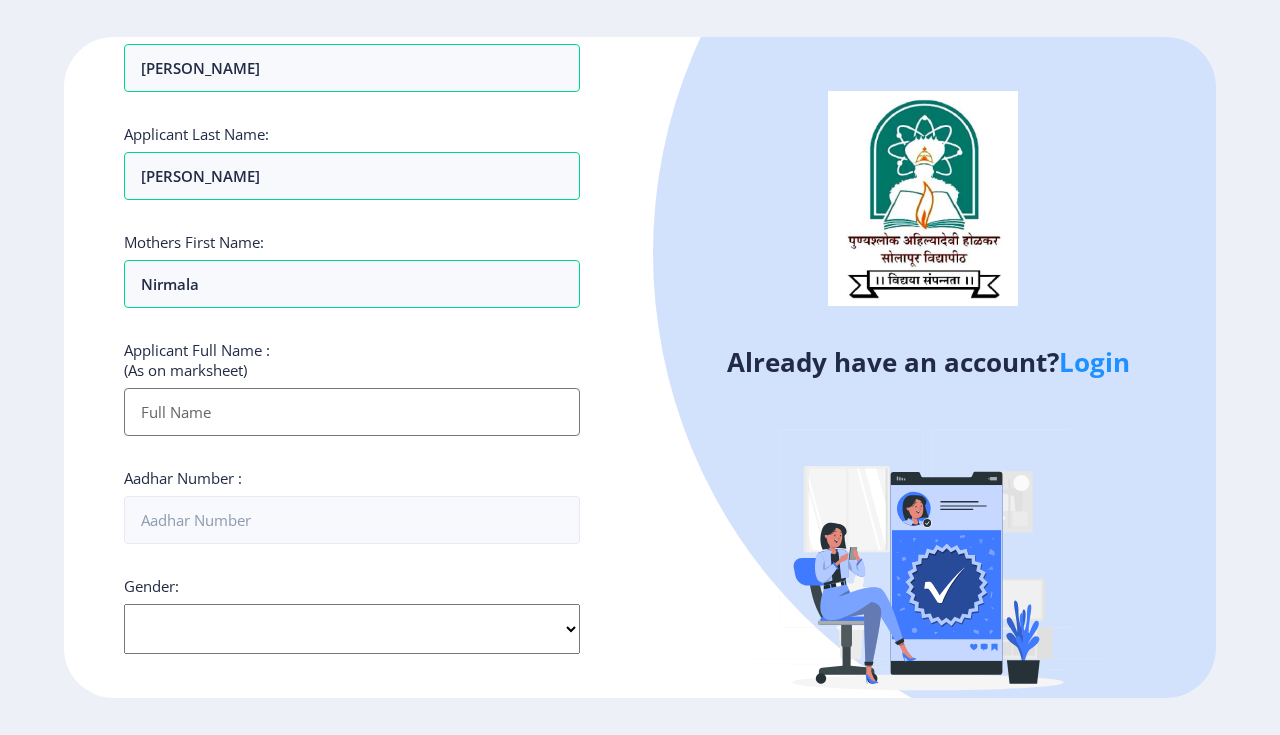 click on "Applicant First Name:" at bounding box center [352, 412] 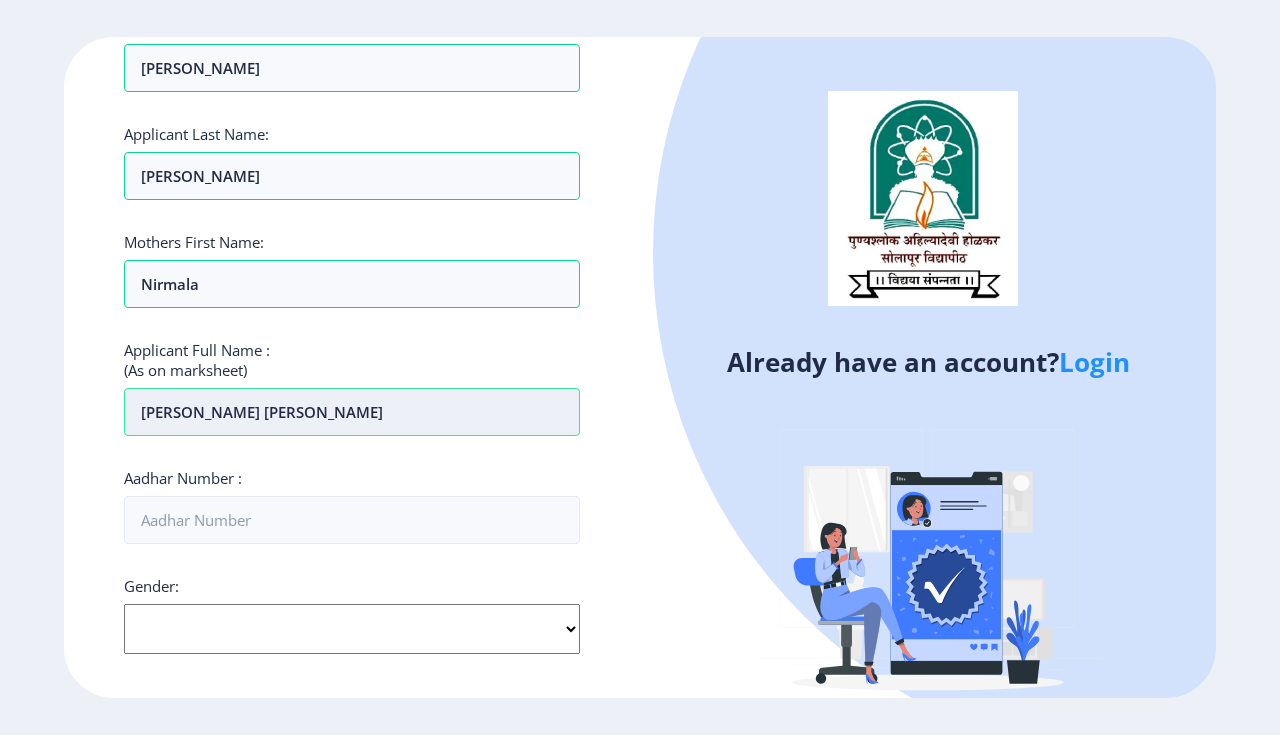 type on "[PERSON_NAME] [PERSON_NAME]" 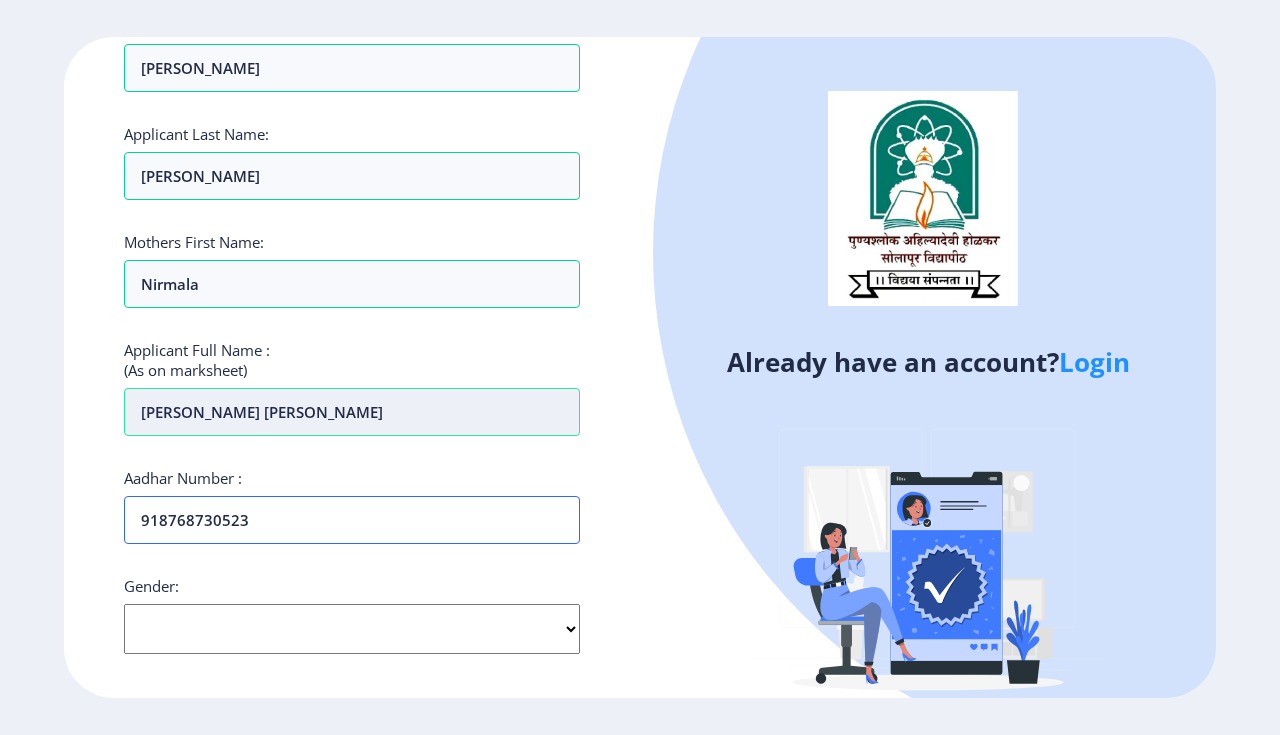 type on "918768730523" 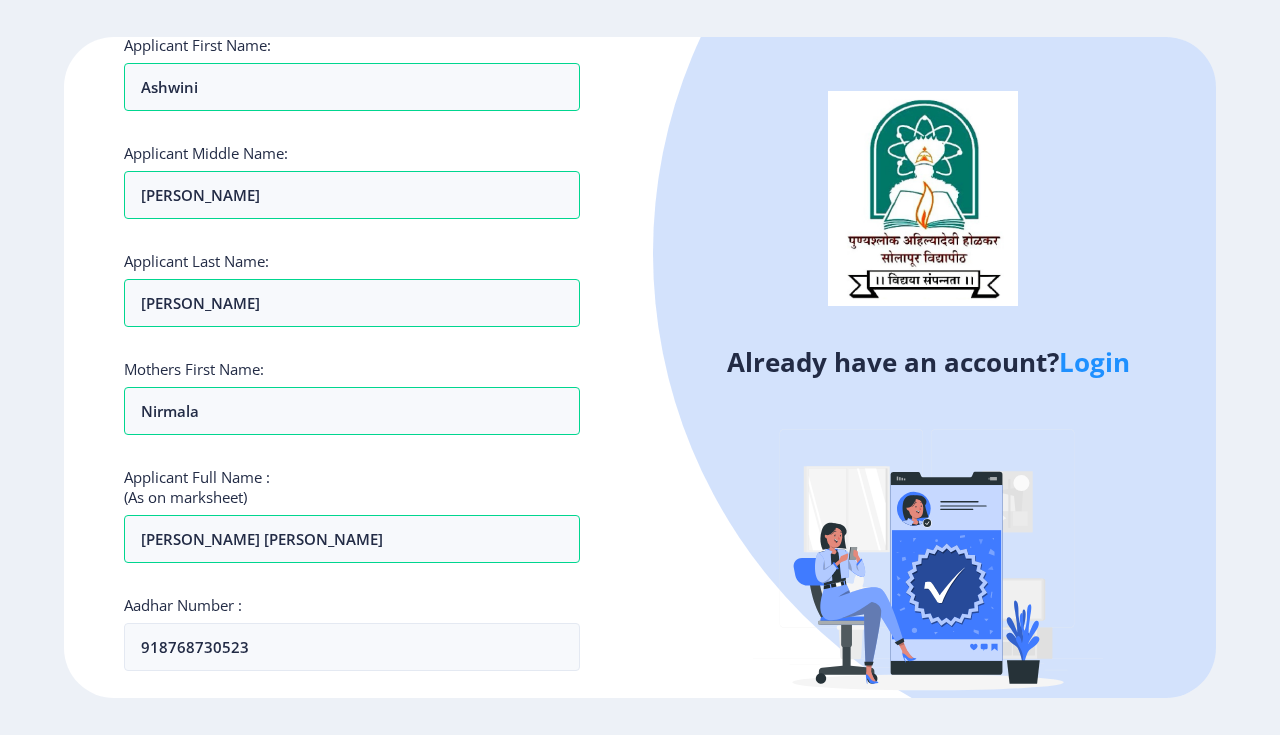 scroll, scrollTop: 383, scrollLeft: 0, axis: vertical 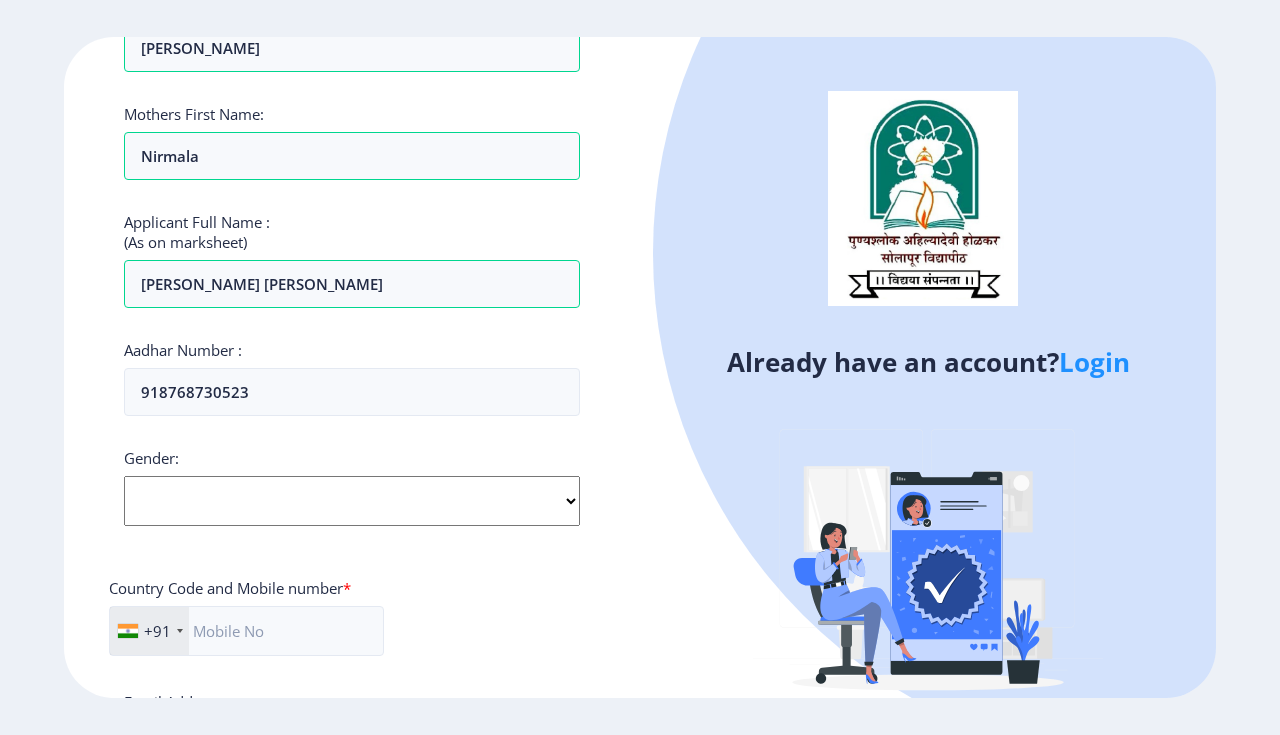 click on "Select Gender [DEMOGRAPHIC_DATA] [DEMOGRAPHIC_DATA] Other" 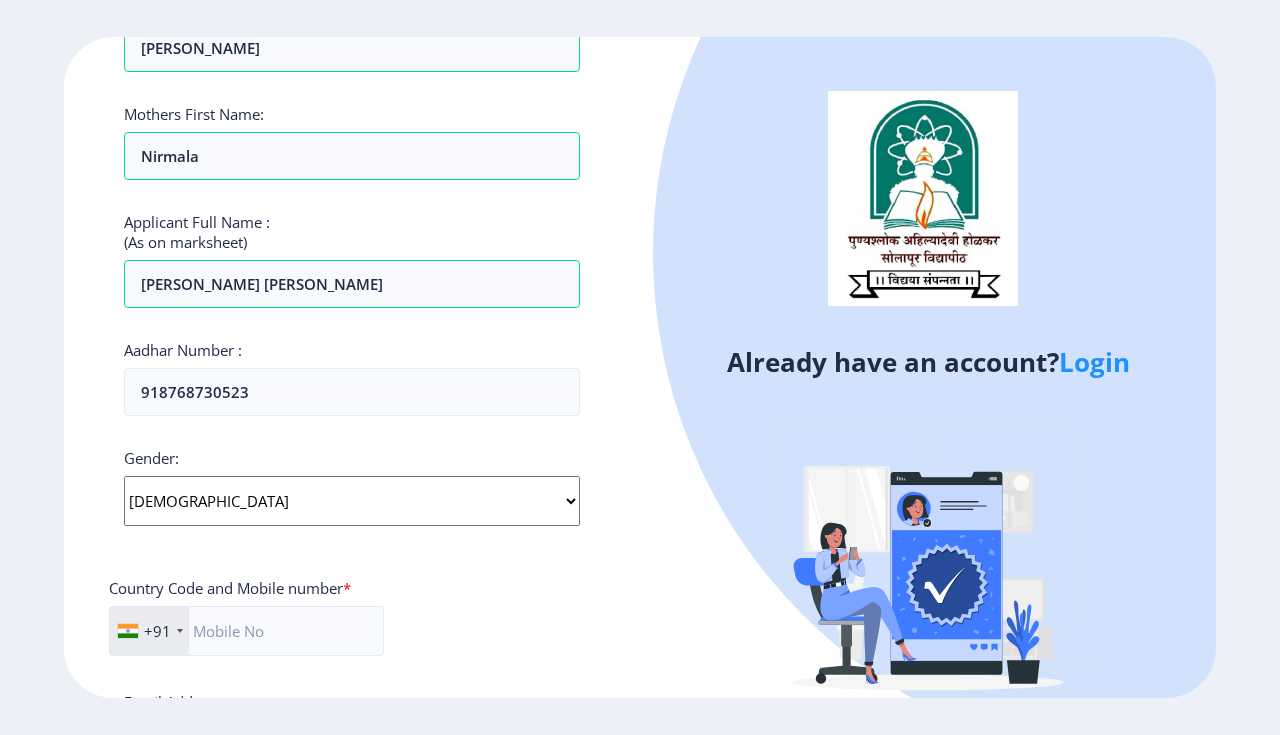 click on "[DEMOGRAPHIC_DATA]" 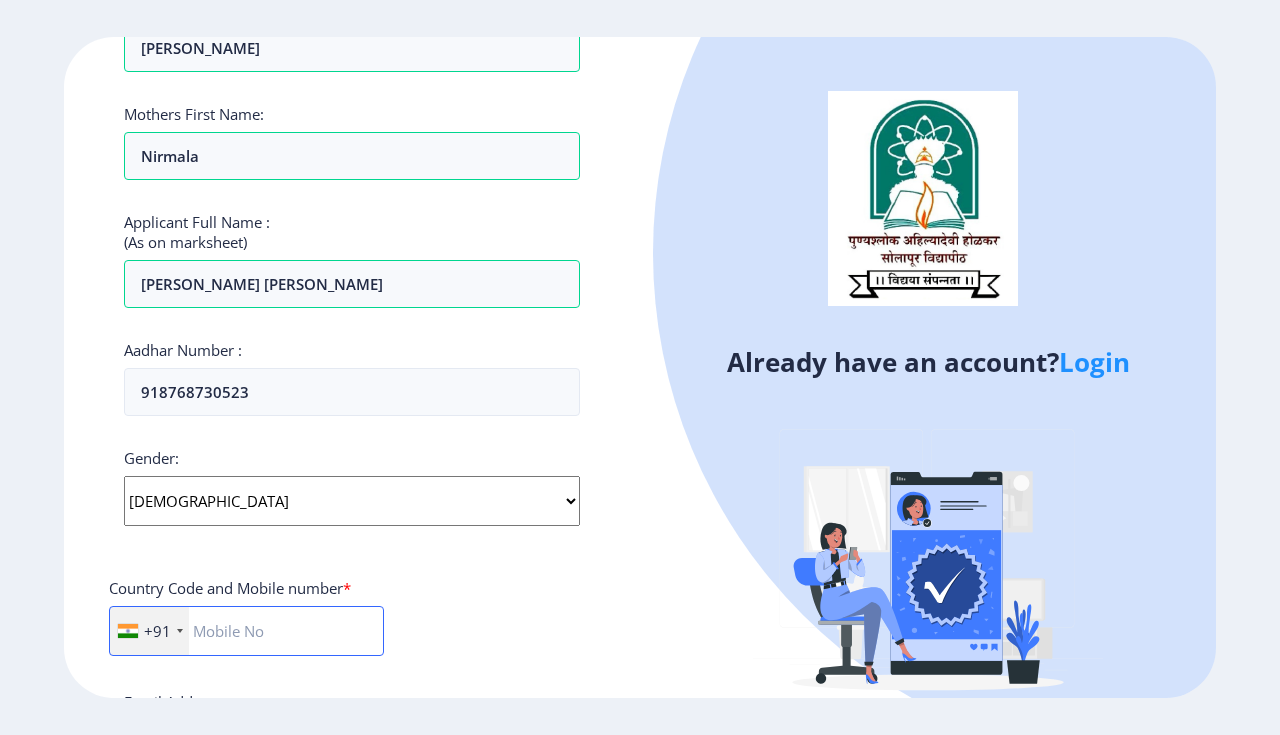 drag, startPoint x: 310, startPoint y: 620, endPoint x: 585, endPoint y: 704, distance: 287.54303 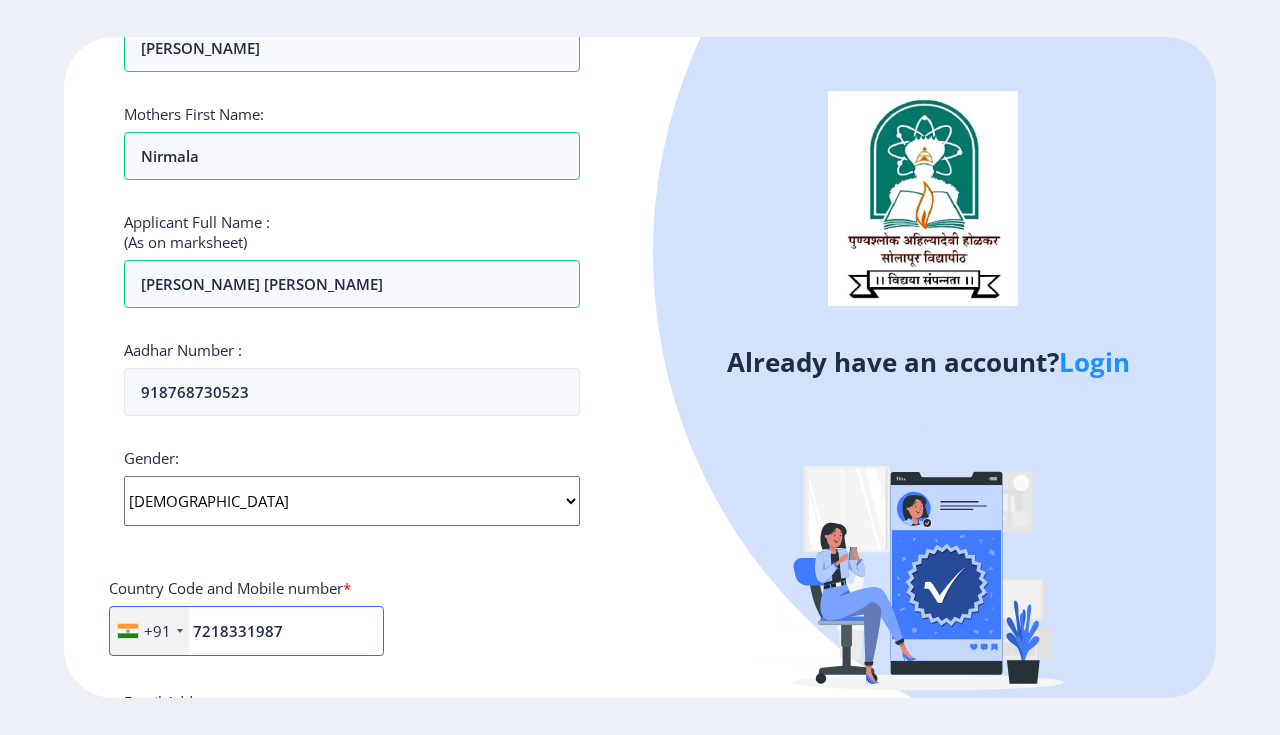 type on "7218331987" 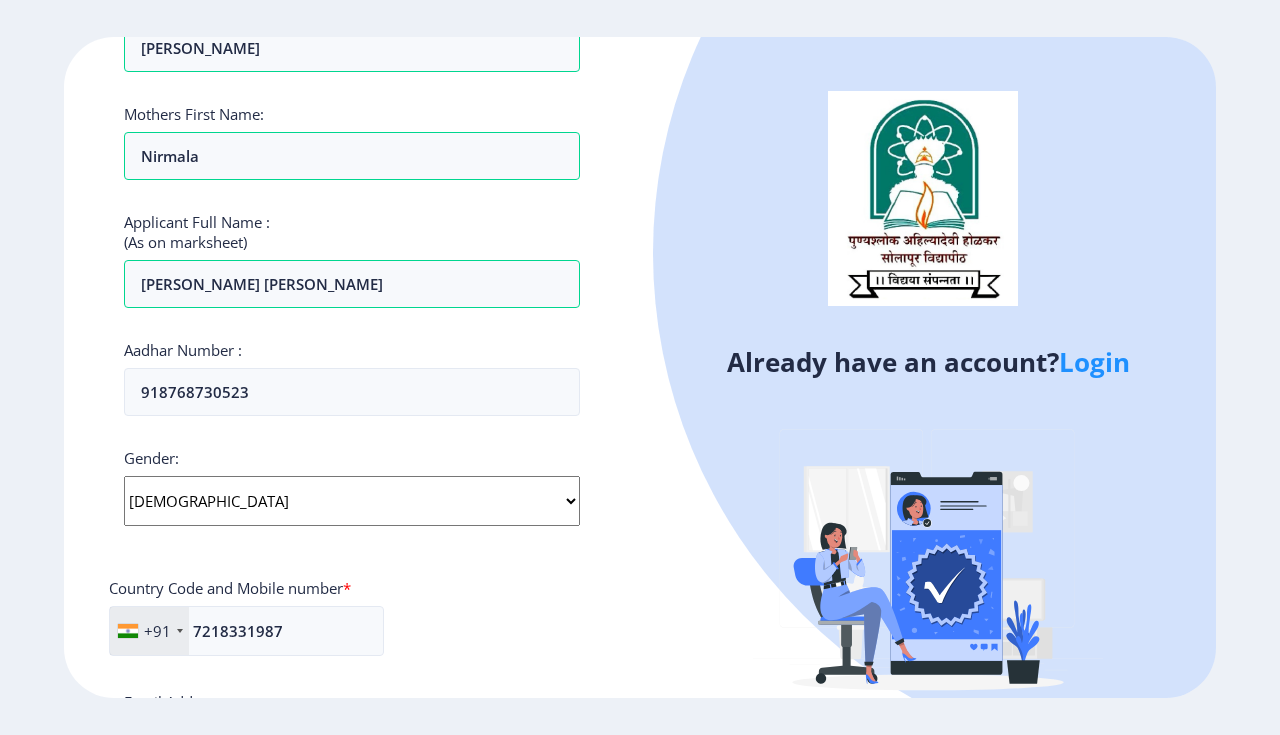 scroll, scrollTop: 456, scrollLeft: 0, axis: vertical 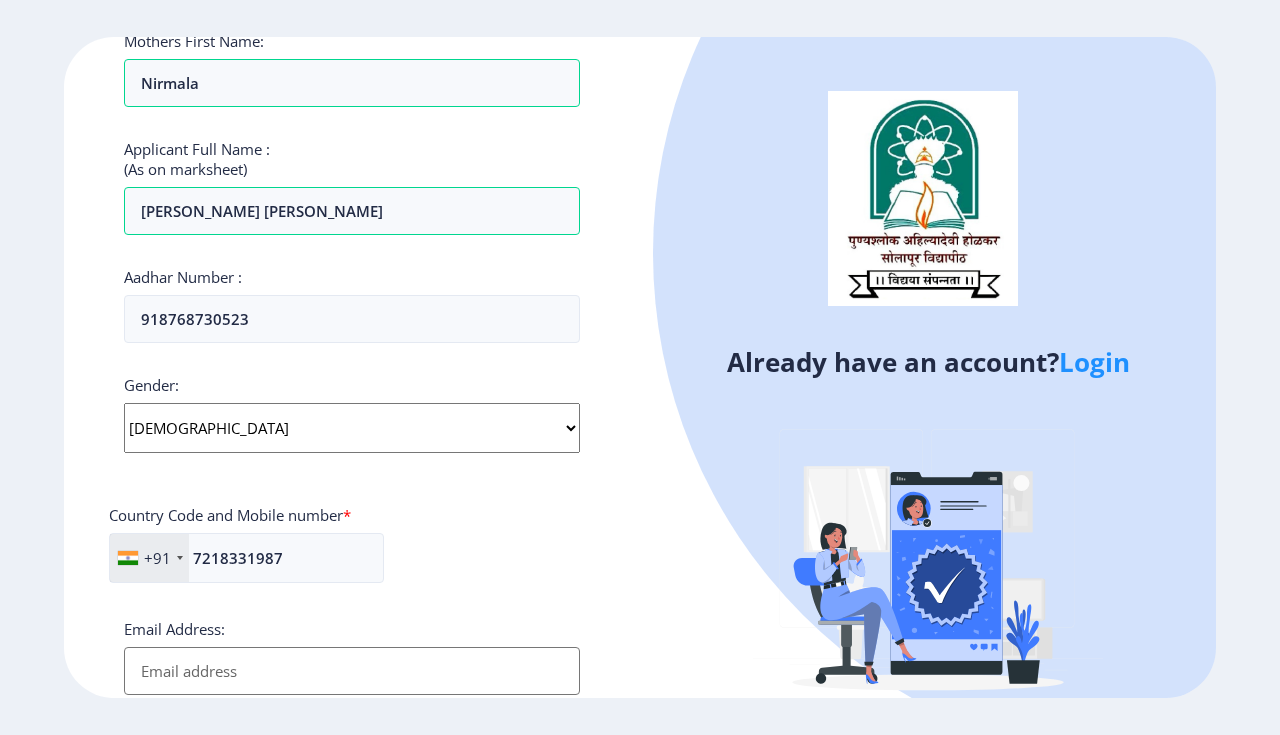 click on "Email Address:" at bounding box center [352, 671] 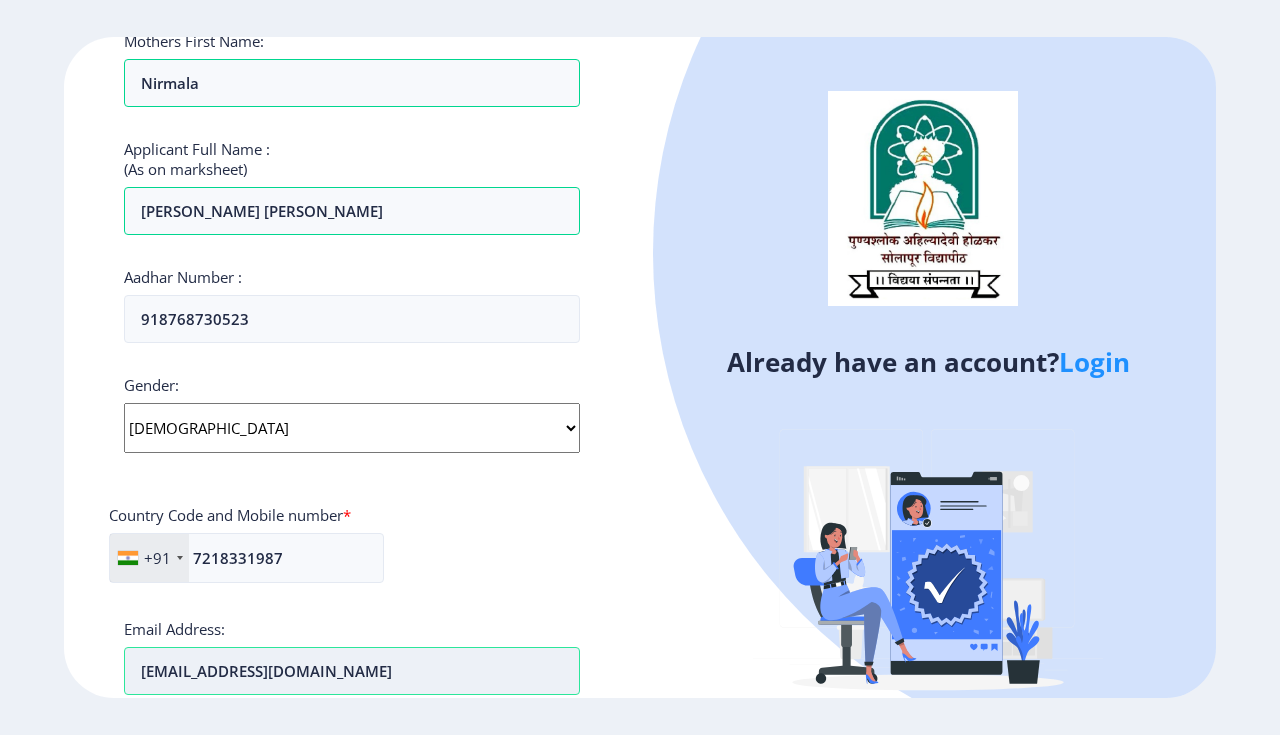 type on "[EMAIL_ADDRESS][DOMAIN_NAME]" 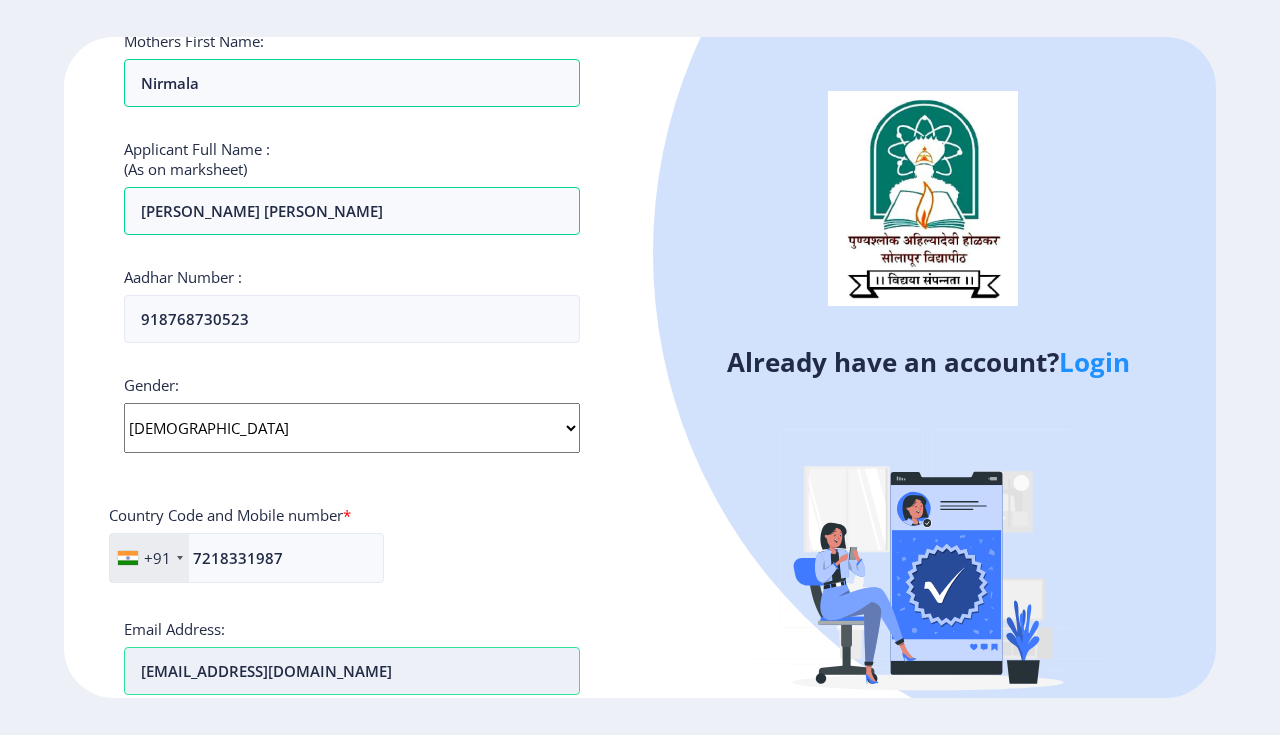 scroll, scrollTop: 565, scrollLeft: 0, axis: vertical 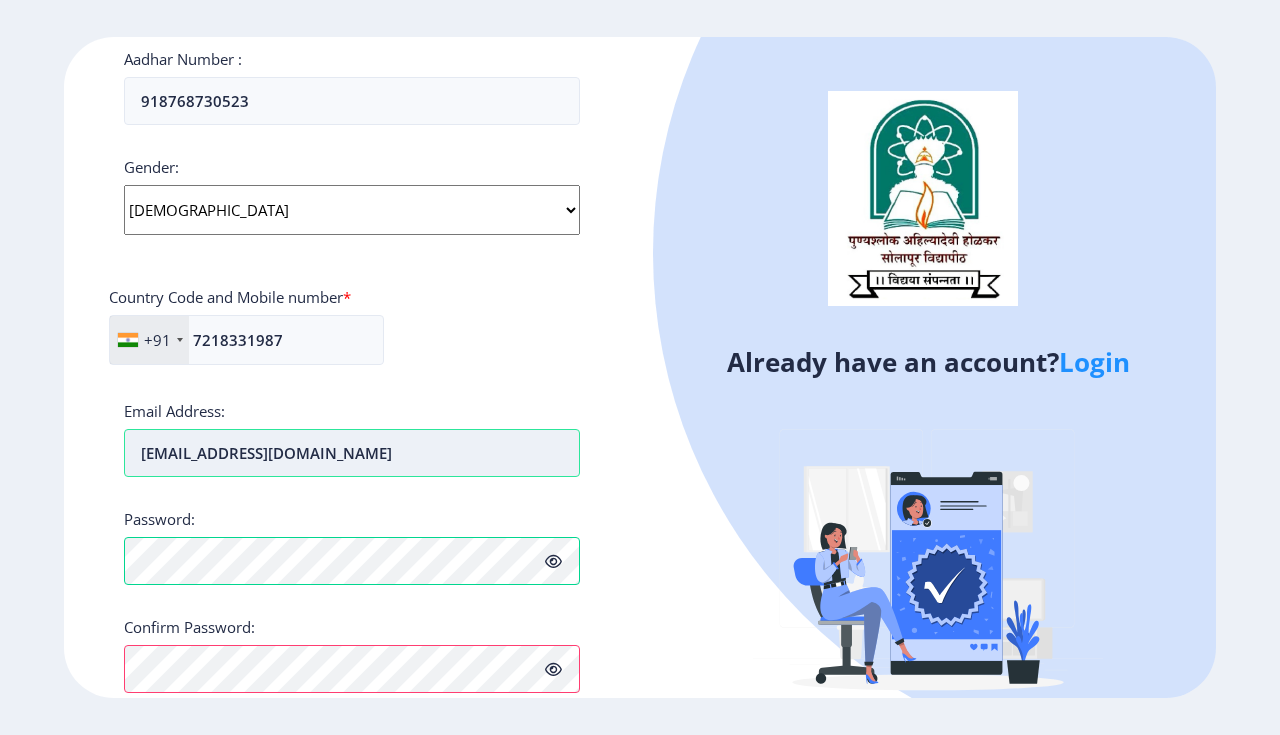 click on "[EMAIL_ADDRESS][DOMAIN_NAME]" at bounding box center [352, 453] 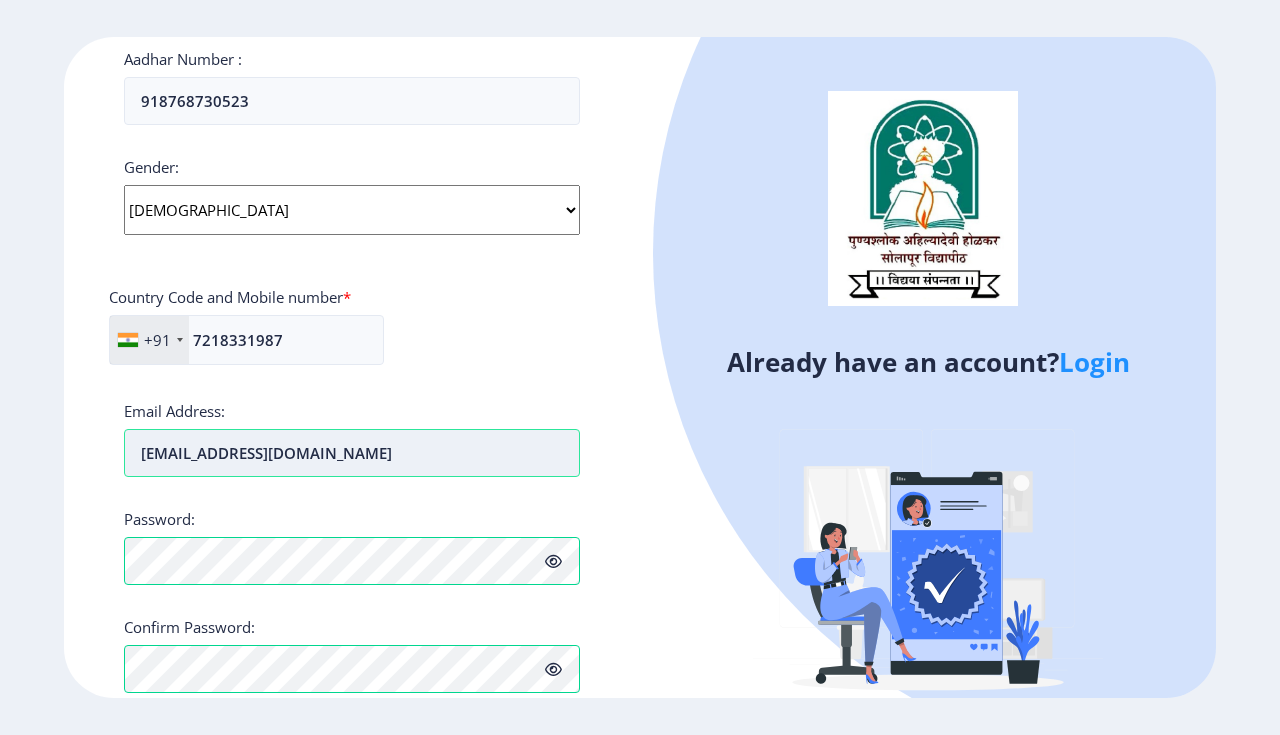 click on "[EMAIL_ADDRESS][DOMAIN_NAME]" at bounding box center (352, 453) 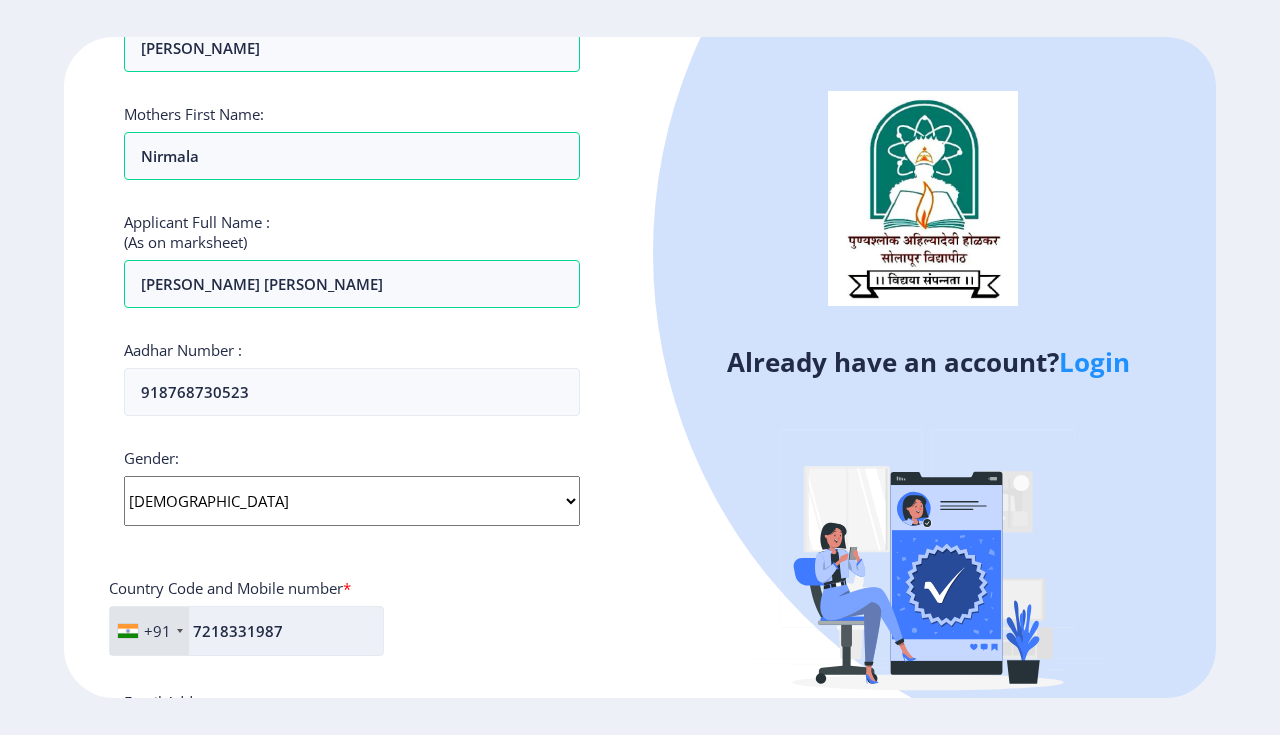 scroll, scrollTop: 638, scrollLeft: 0, axis: vertical 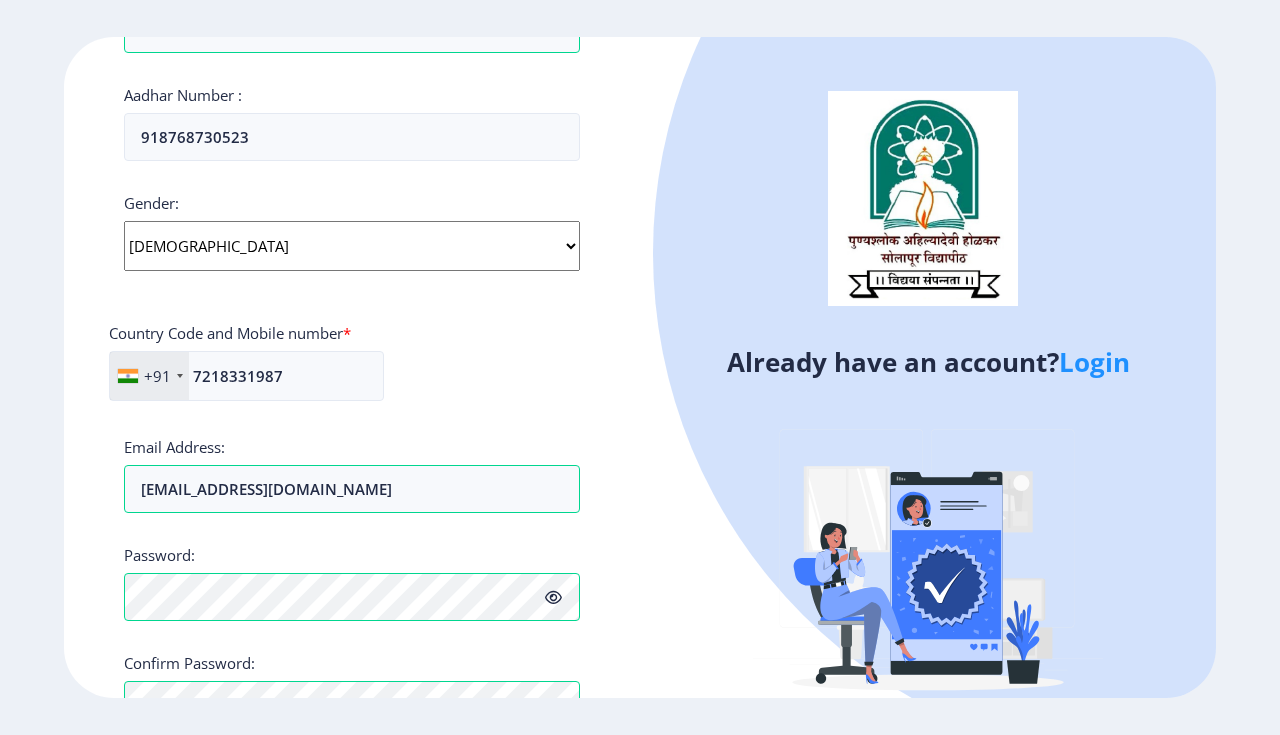 click on "+91 [GEOGRAPHIC_DATA] ([GEOGRAPHIC_DATA]) +91 [GEOGRAPHIC_DATA] (‫[GEOGRAPHIC_DATA]‬‎) +93 [GEOGRAPHIC_DATA] ([GEOGRAPHIC_DATA]) +355 [GEOGRAPHIC_DATA] (‫[GEOGRAPHIC_DATA]‬‎) +213 [US_STATE] +1 [GEOGRAPHIC_DATA] +376 [GEOGRAPHIC_DATA] +244 [GEOGRAPHIC_DATA] +1 [GEOGRAPHIC_DATA] +1 [GEOGRAPHIC_DATA] +54 [GEOGRAPHIC_DATA] ([GEOGRAPHIC_DATA]) +374 [GEOGRAPHIC_DATA] +297 [GEOGRAPHIC_DATA] +61 [GEOGRAPHIC_DATA] ([GEOGRAPHIC_DATA]) +43 [GEOGRAPHIC_DATA] ([GEOGRAPHIC_DATA]) +994 [GEOGRAPHIC_DATA] +1 [GEOGRAPHIC_DATA] (‫[GEOGRAPHIC_DATA]‬‎) +973 [GEOGRAPHIC_DATA] ([GEOGRAPHIC_DATA]) +880 [GEOGRAPHIC_DATA] +1 [GEOGRAPHIC_DATA] ([GEOGRAPHIC_DATA]) +375 [GEOGRAPHIC_DATA] ([GEOGRAPHIC_DATA]) +32 [GEOGRAPHIC_DATA] +501 [GEOGRAPHIC_DATA] ([GEOGRAPHIC_DATA]) +229 [GEOGRAPHIC_DATA] +1 [GEOGRAPHIC_DATA] (འབྲུག) +975 [GEOGRAPHIC_DATA] +591 [GEOGRAPHIC_DATA] ([GEOGRAPHIC_DATA]) +387 [GEOGRAPHIC_DATA] +267 [GEOGRAPHIC_DATA] ([GEOGRAPHIC_DATA]) +55 [GEOGRAPHIC_DATA] +246 [GEOGRAPHIC_DATA] +1 [GEOGRAPHIC_DATA] +673 [GEOGRAPHIC_DATA] ([GEOGRAPHIC_DATA]) +359 [GEOGRAPHIC_DATA] +226 [GEOGRAPHIC_DATA] ([GEOGRAPHIC_DATA]) +257 [GEOGRAPHIC_DATA] ([GEOGRAPHIC_DATA]) +855 [GEOGRAPHIC_DATA] ([GEOGRAPHIC_DATA]) +237 [GEOGRAPHIC_DATA] +1 [GEOGRAPHIC_DATA] ([GEOGRAPHIC_DATA]) +238 [GEOGRAPHIC_DATA] [GEOGRAPHIC_DATA] +599 [GEOGRAPHIC_DATA] +1 +236 [GEOGRAPHIC_DATA] ([GEOGRAPHIC_DATA]) +235 [GEOGRAPHIC_DATA] +56 +86" 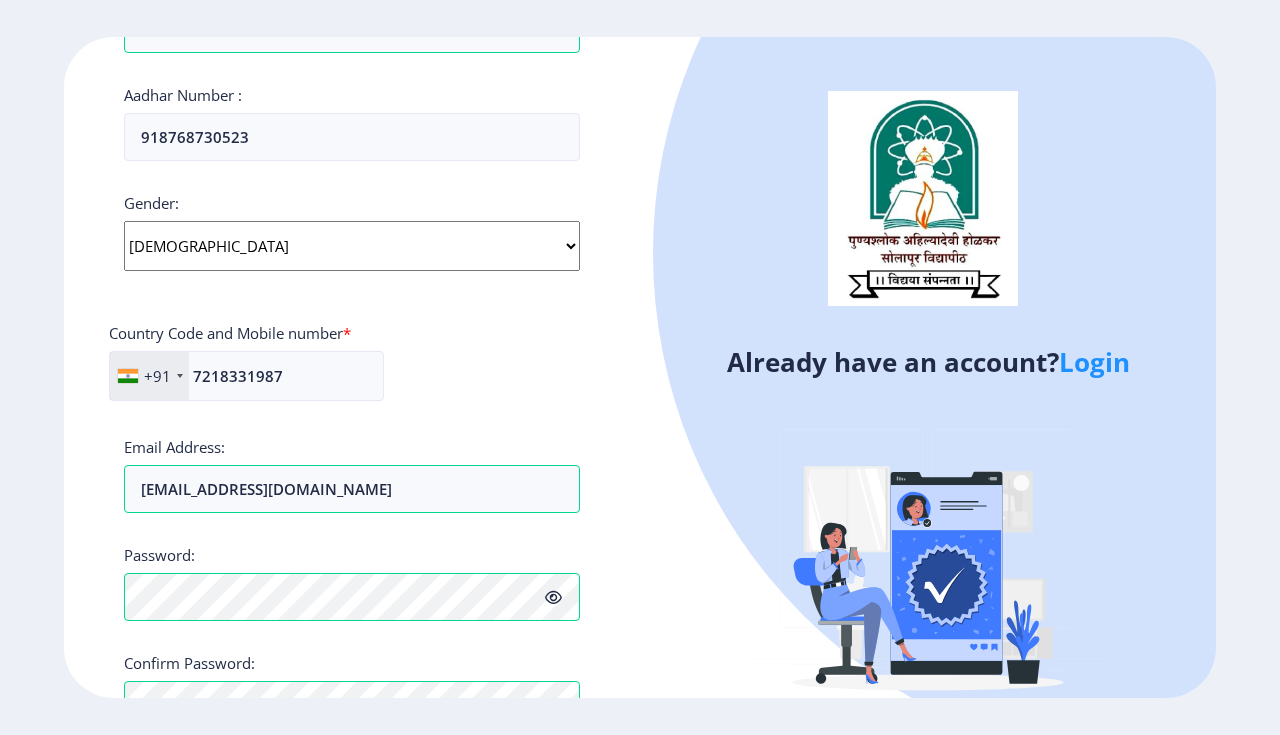 scroll, scrollTop: 783, scrollLeft: 0, axis: vertical 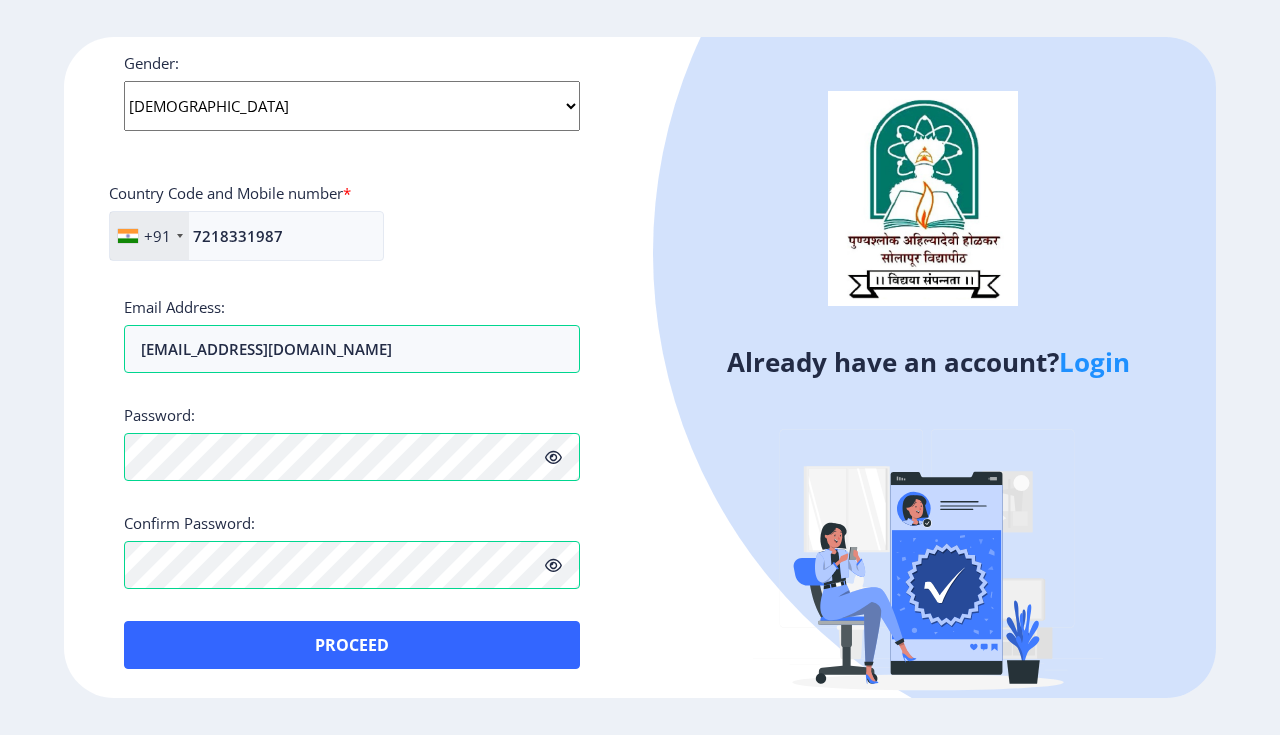 click 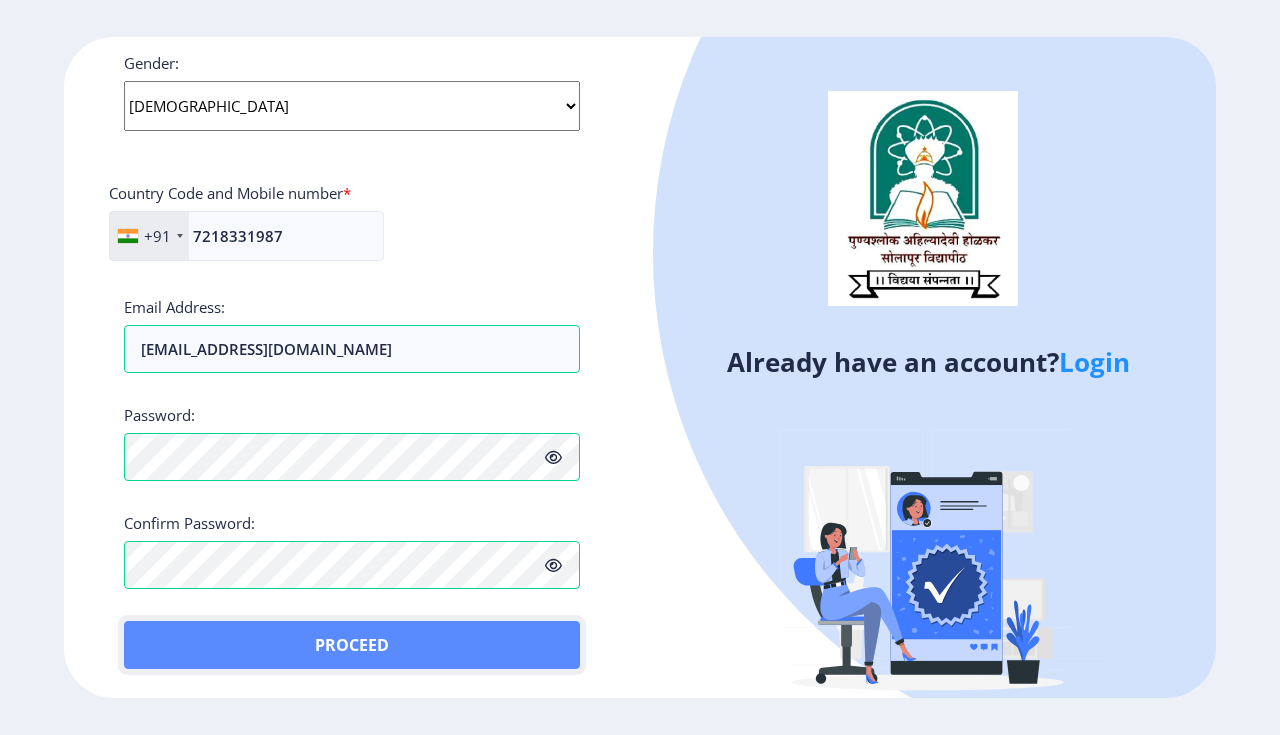 click on "Proceed" 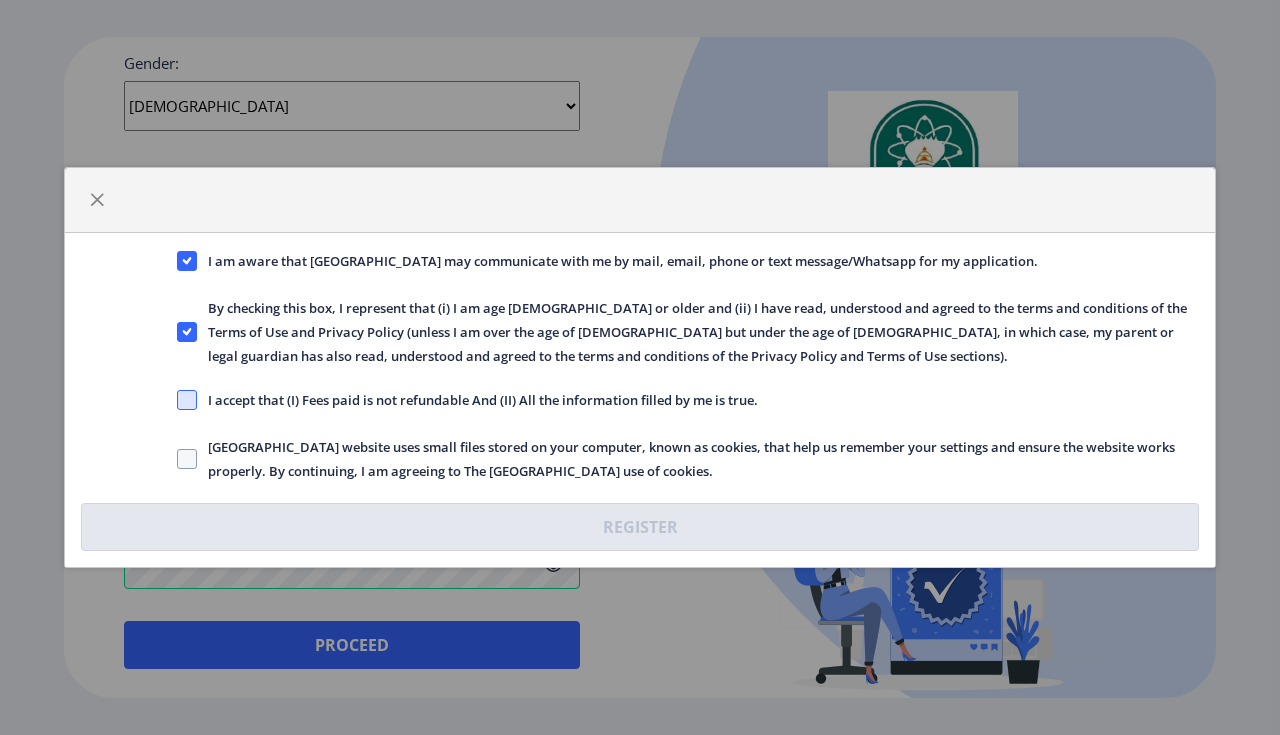 click 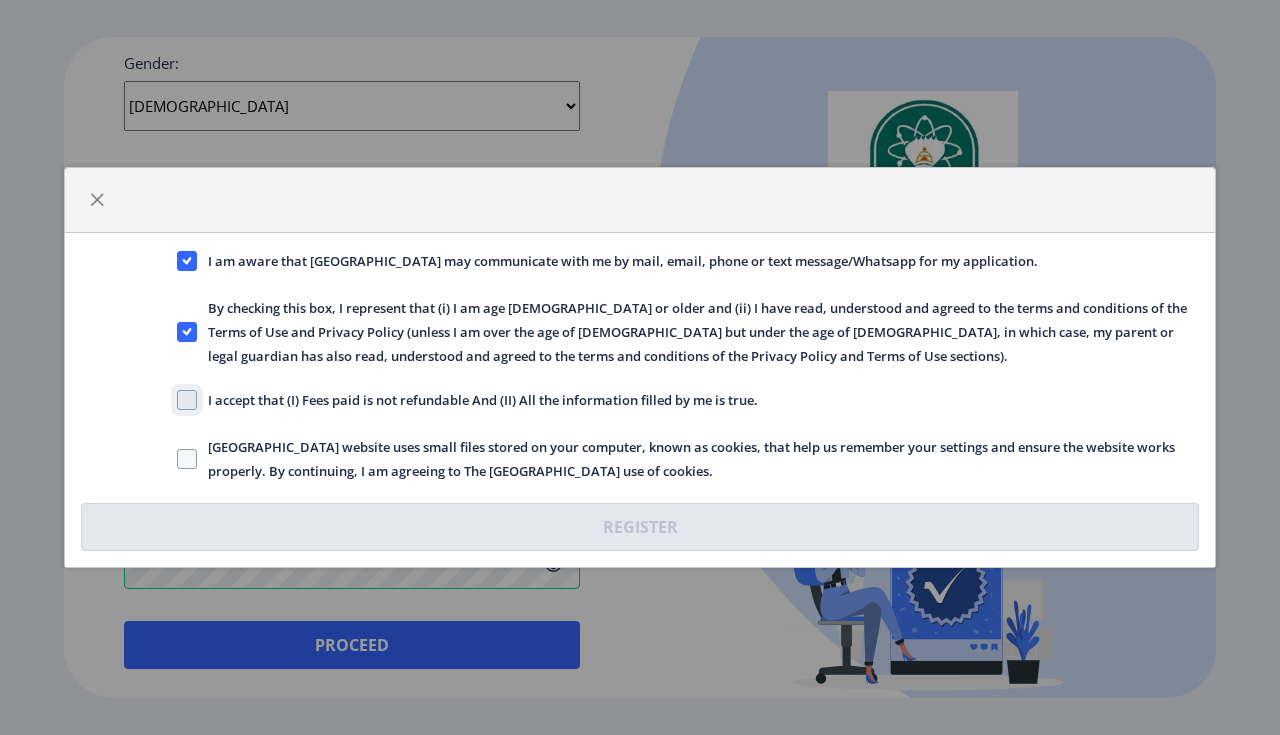 click on "I accept that (I) Fees paid is not refundable And (II) All the information filled by me is true." 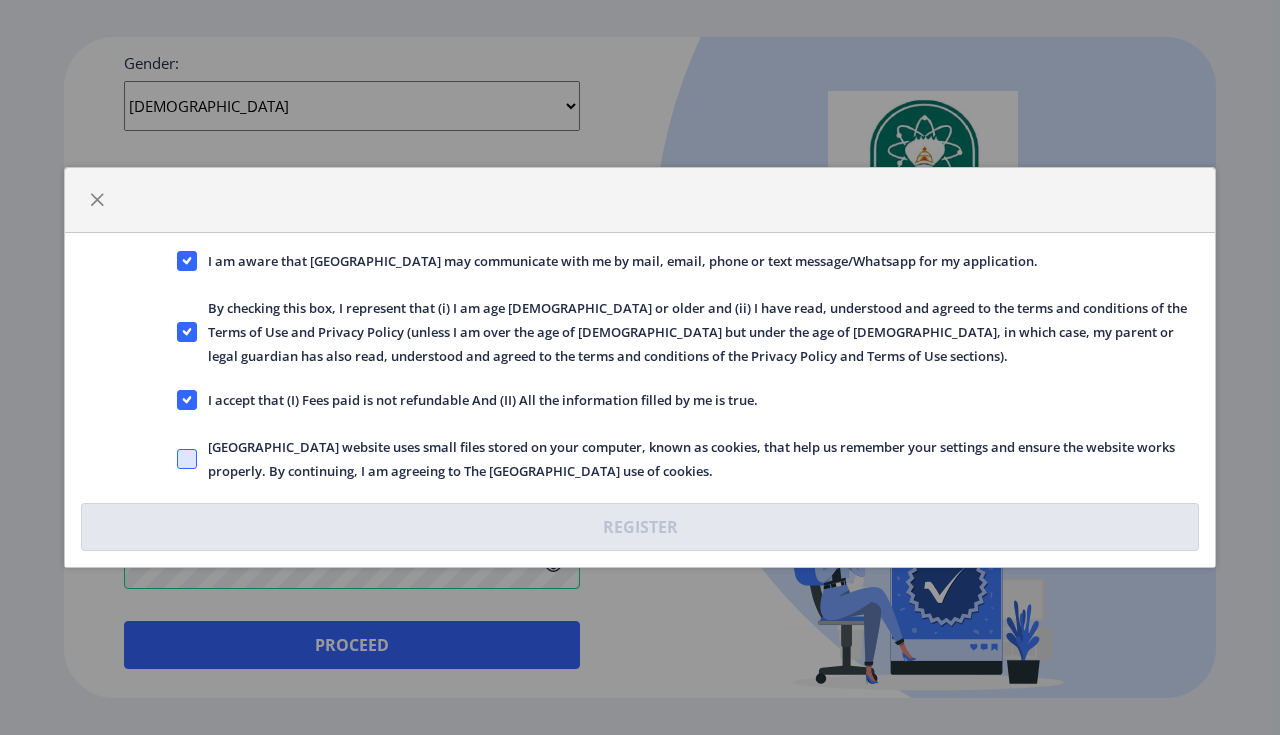 click 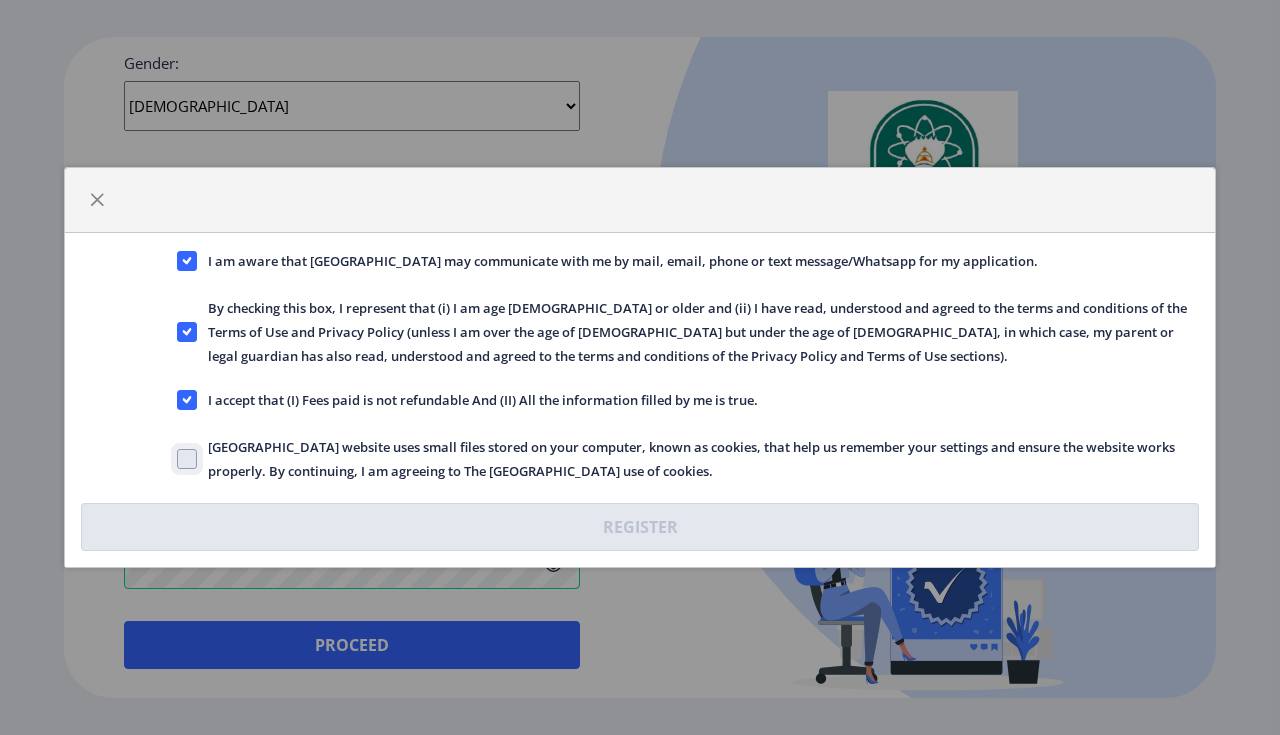 checkbox on "true" 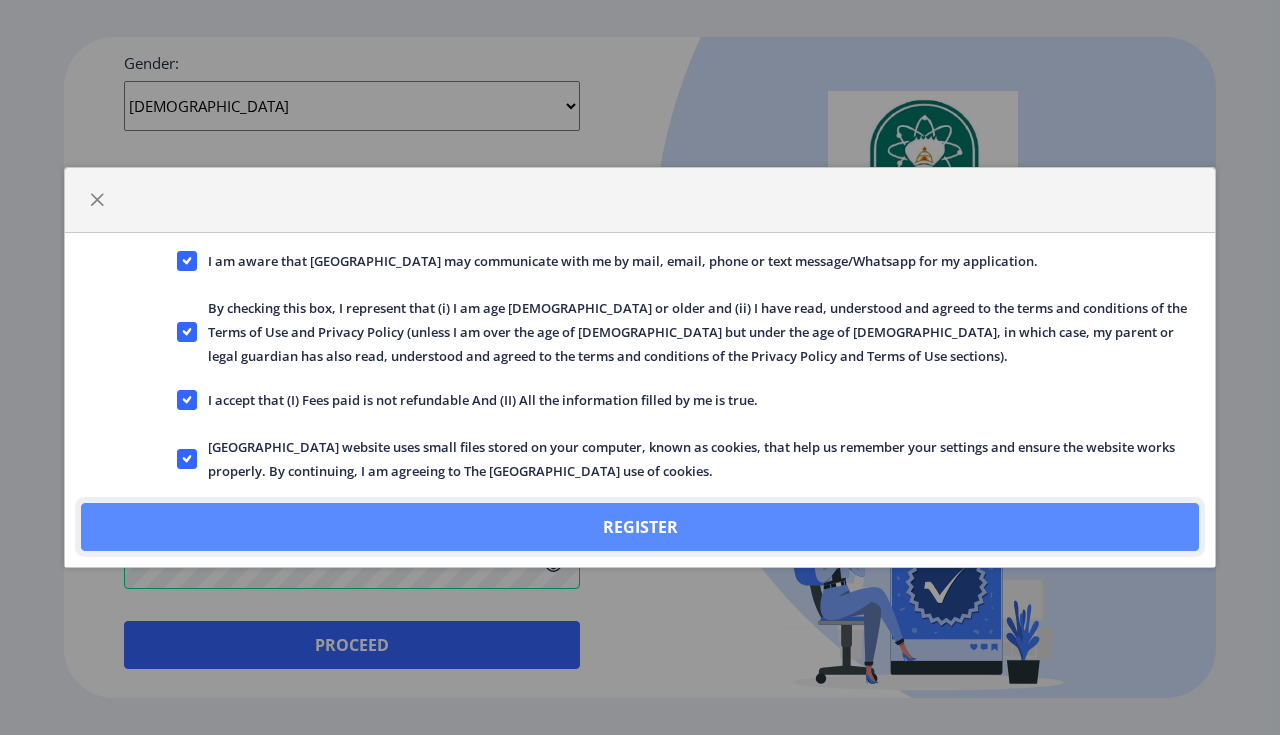 click on "Register" 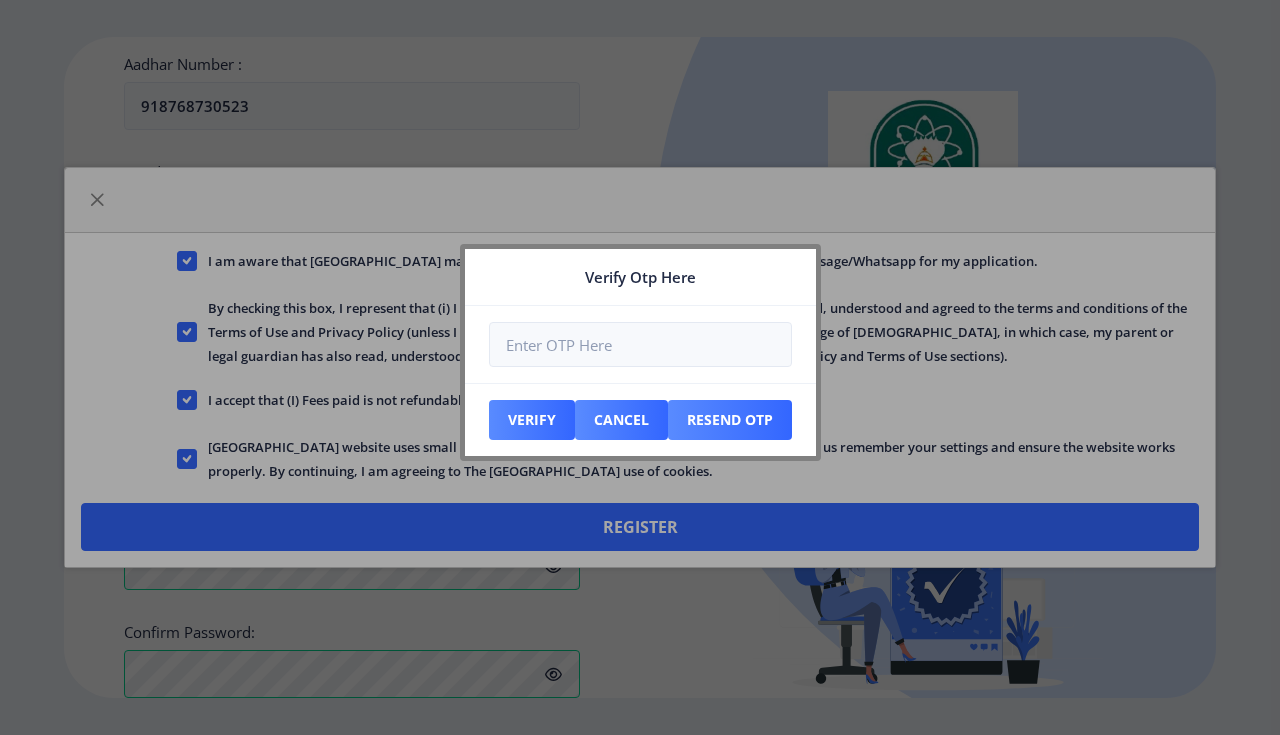 scroll, scrollTop: 896, scrollLeft: 0, axis: vertical 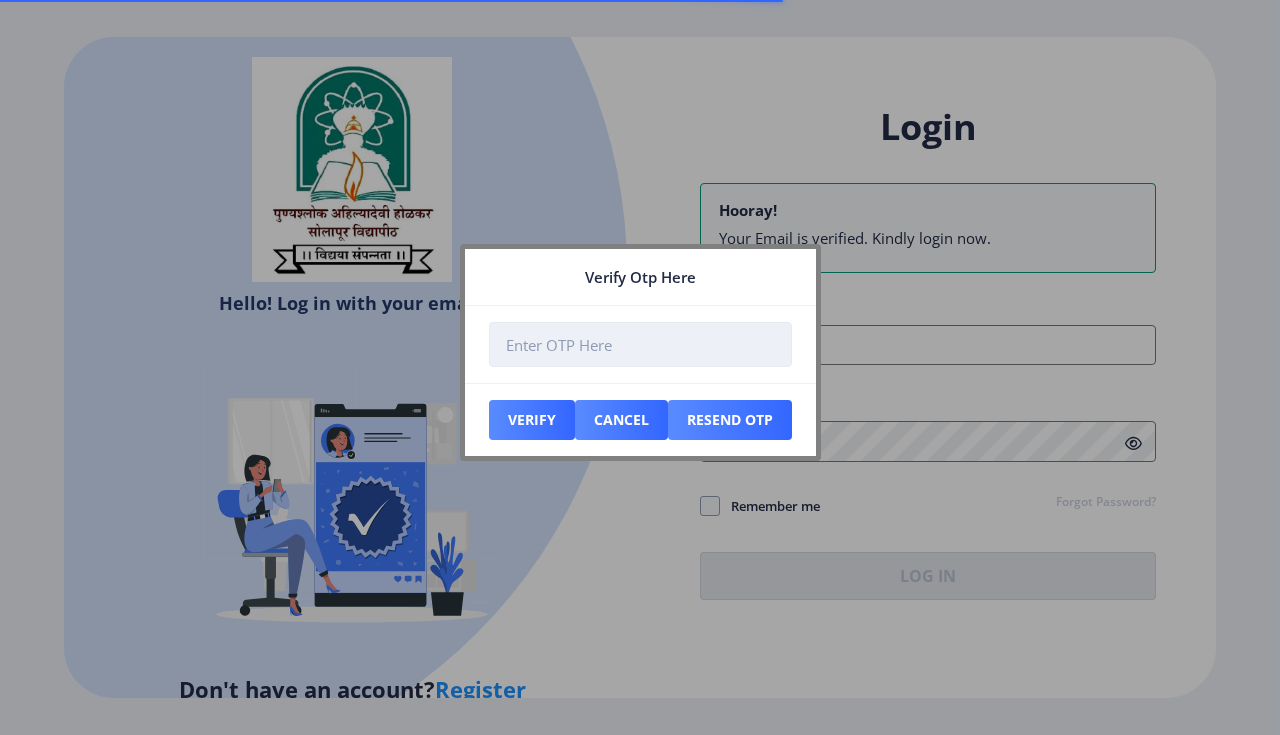 click at bounding box center [640, 344] 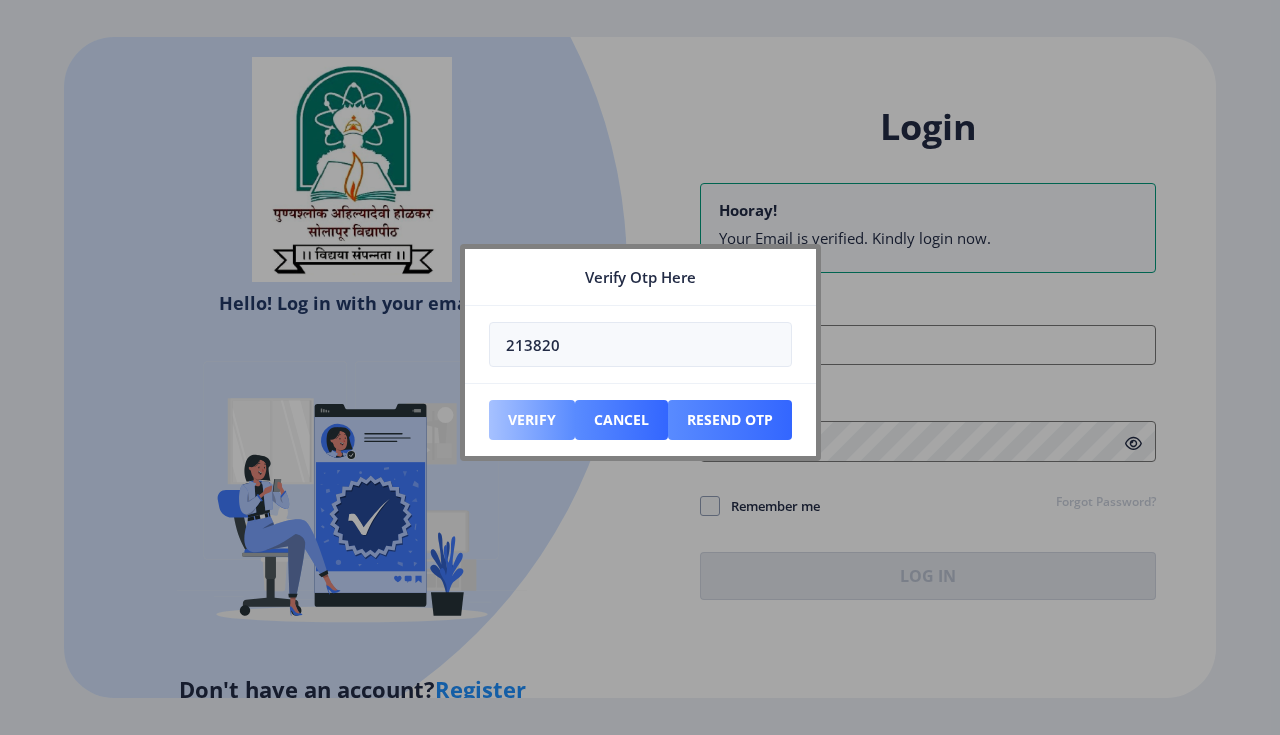 type on "213820" 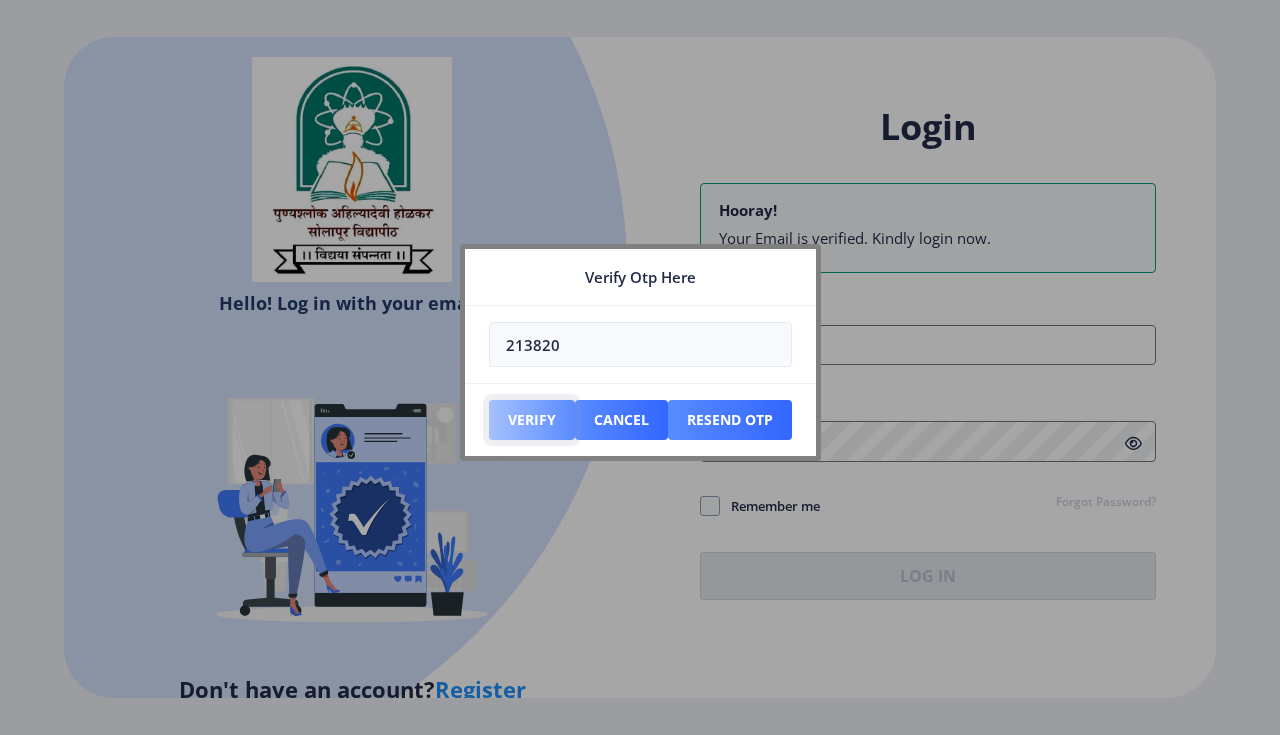click on "Verify" at bounding box center (532, 420) 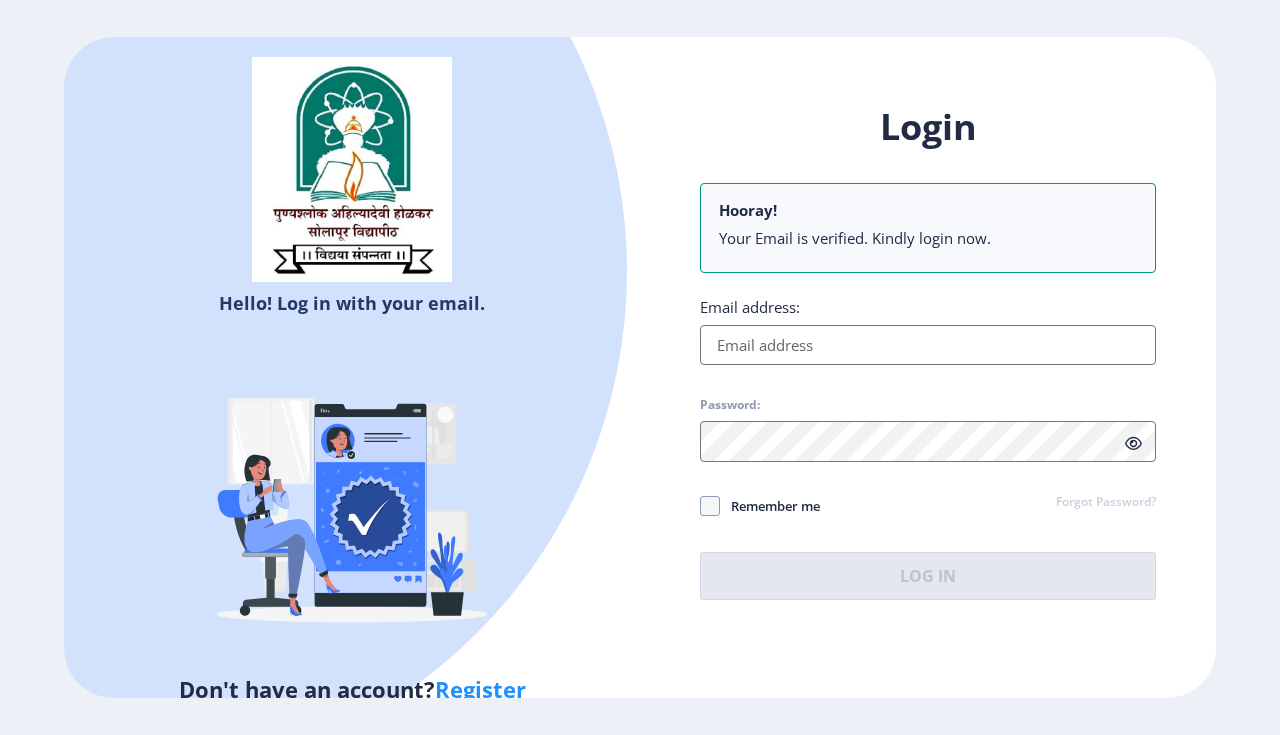 click on "Email address:" at bounding box center [928, 345] 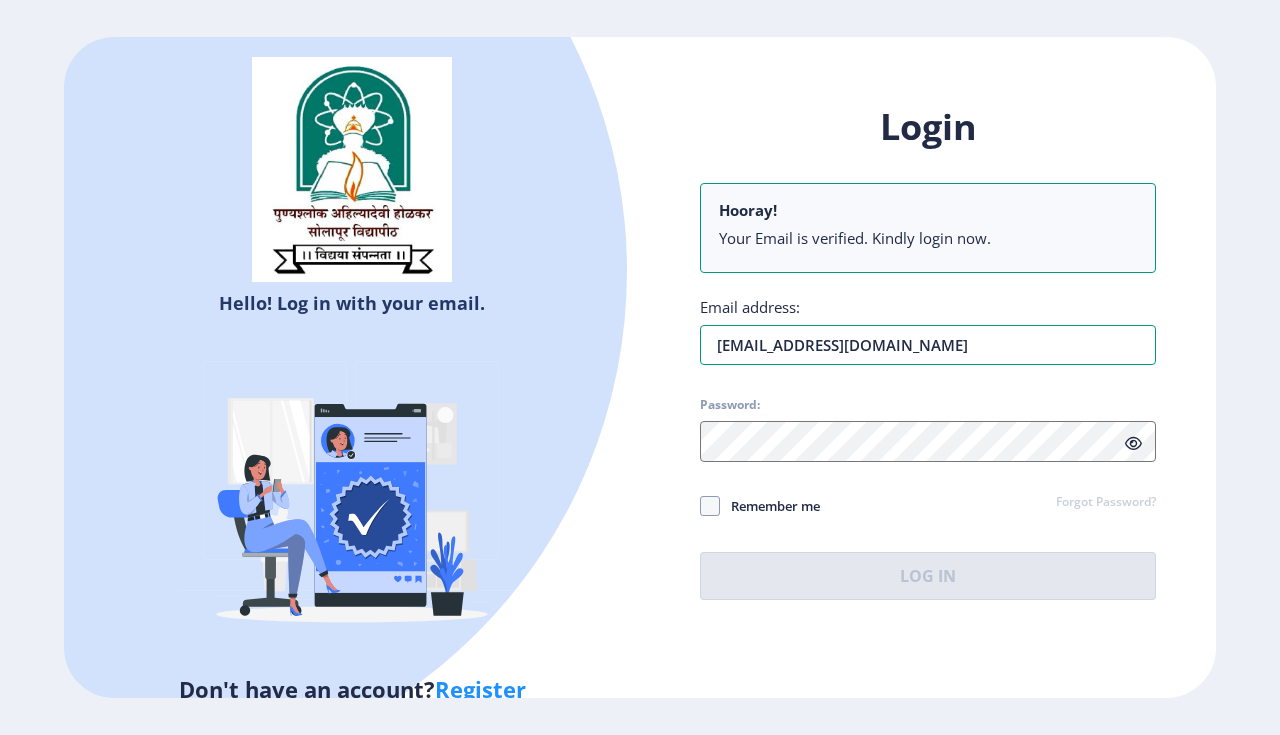 type on "[EMAIL_ADDRESS][DOMAIN_NAME]" 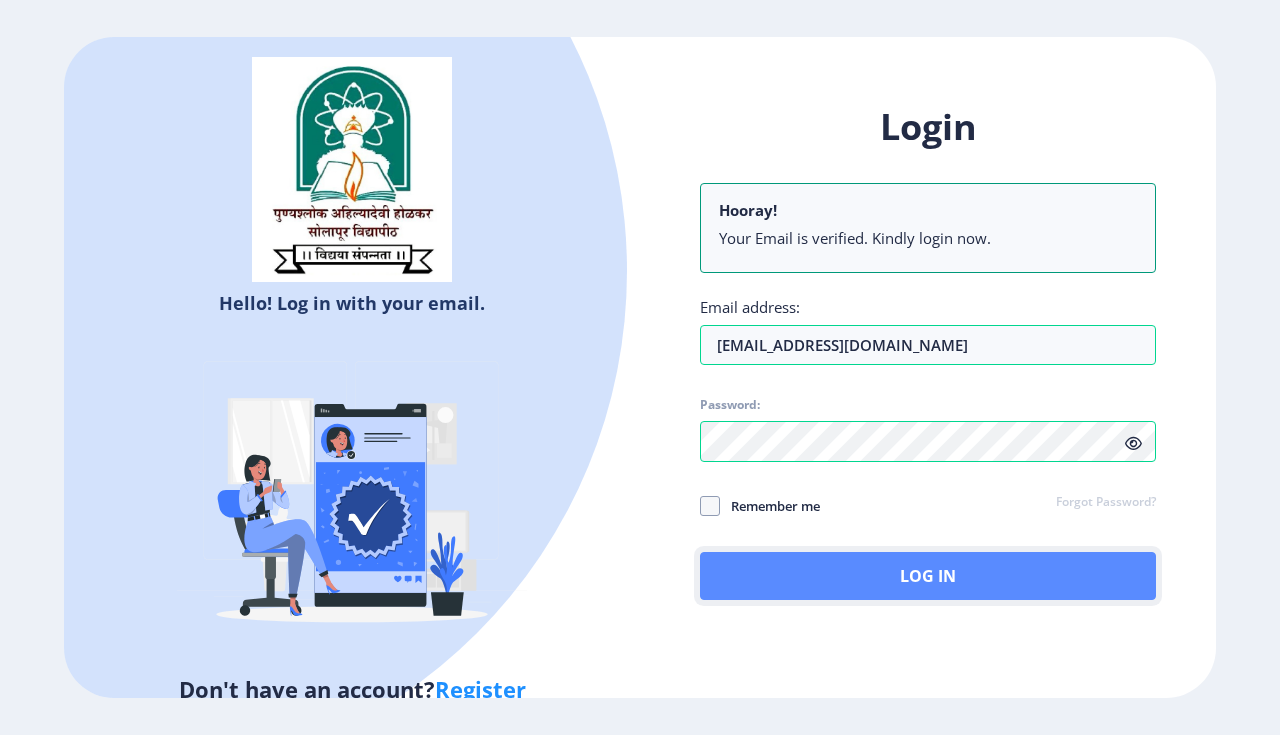 click on "Log In" 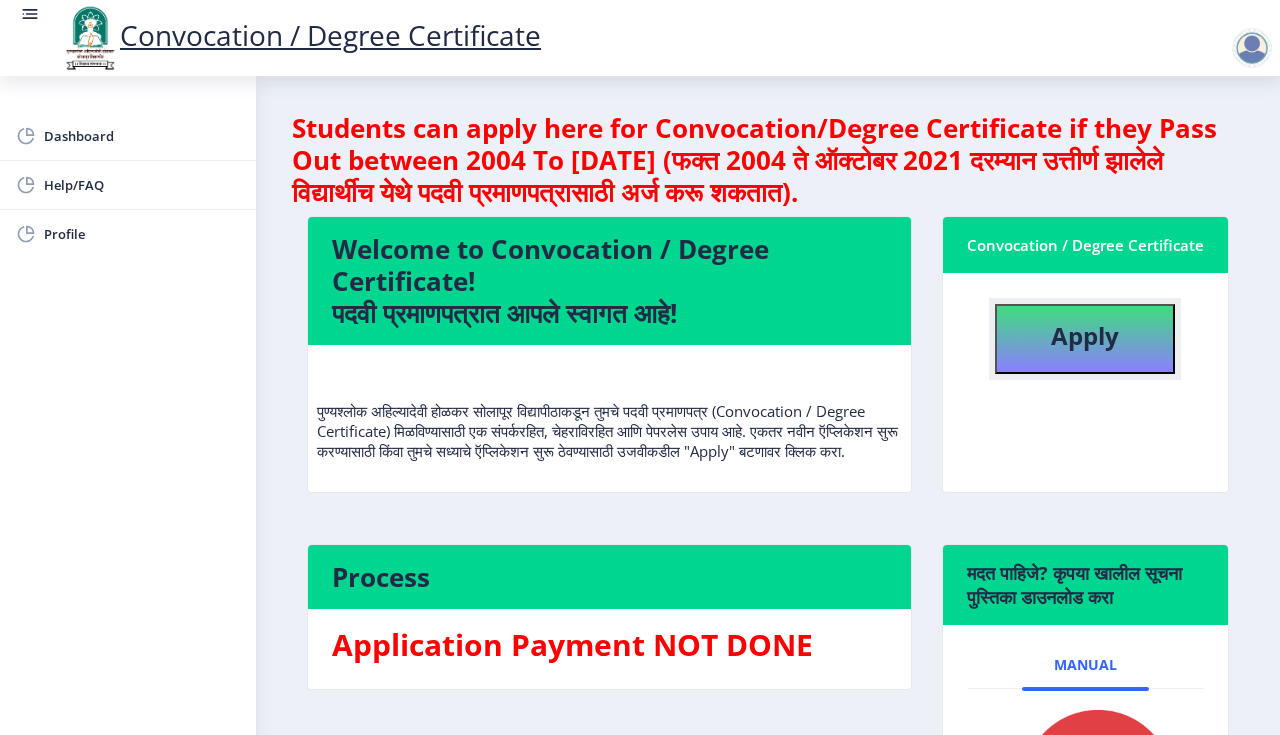click on "Apply" 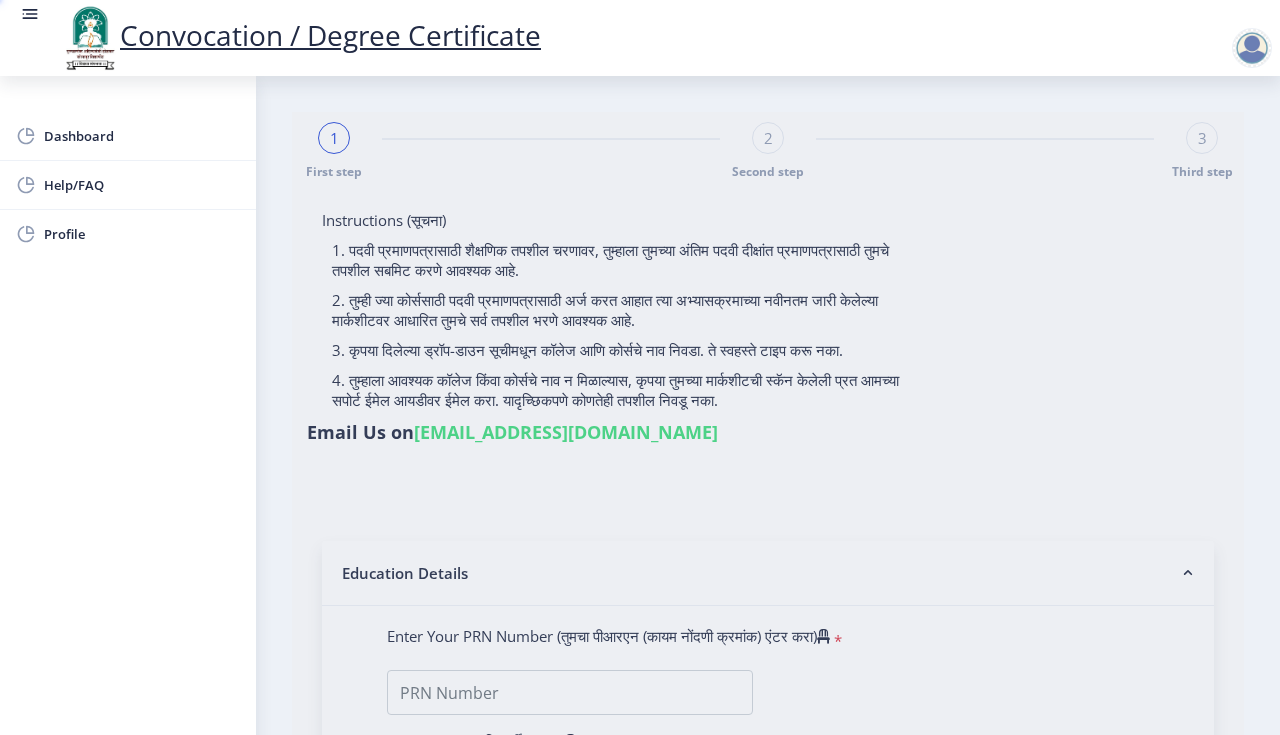 type on "[PERSON_NAME] [PERSON_NAME]" 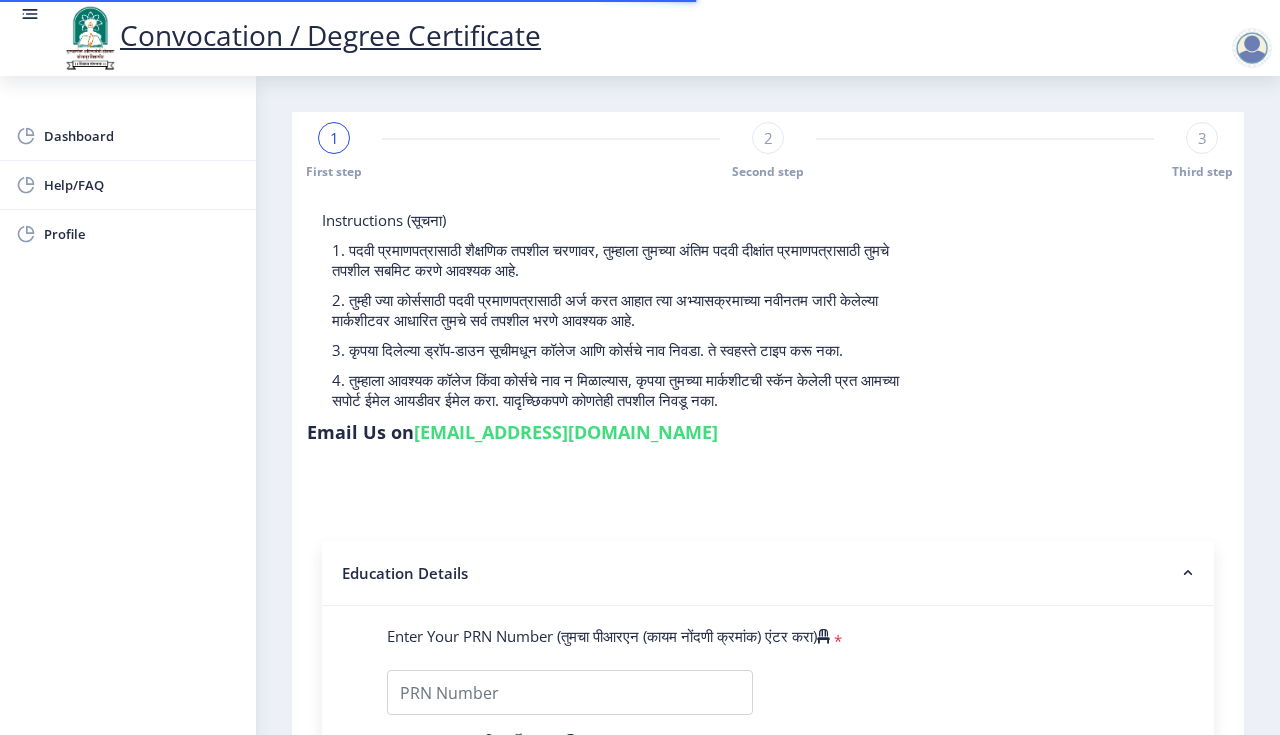 scroll, scrollTop: 128, scrollLeft: 0, axis: vertical 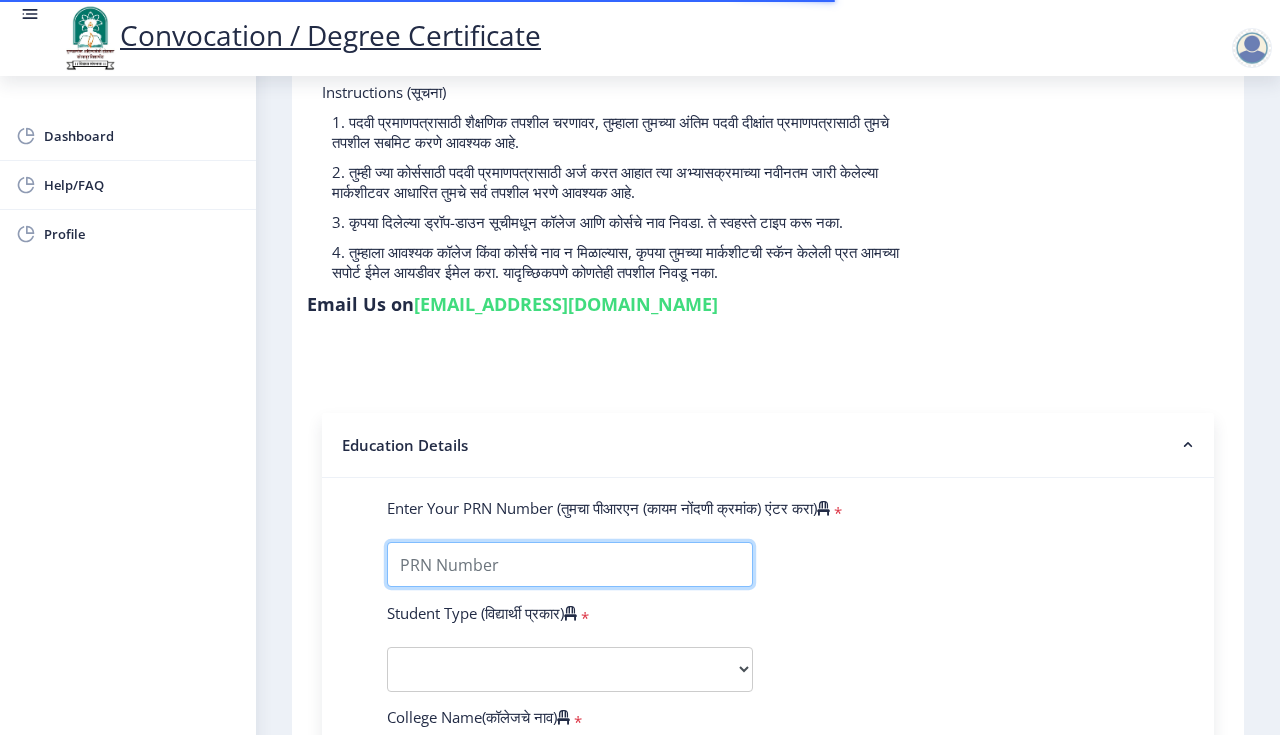 click on "Enter Your PRN Number (तुमचा पीआरएन (कायम नोंदणी क्रमांक) एंटर करा)" at bounding box center (570, 564) 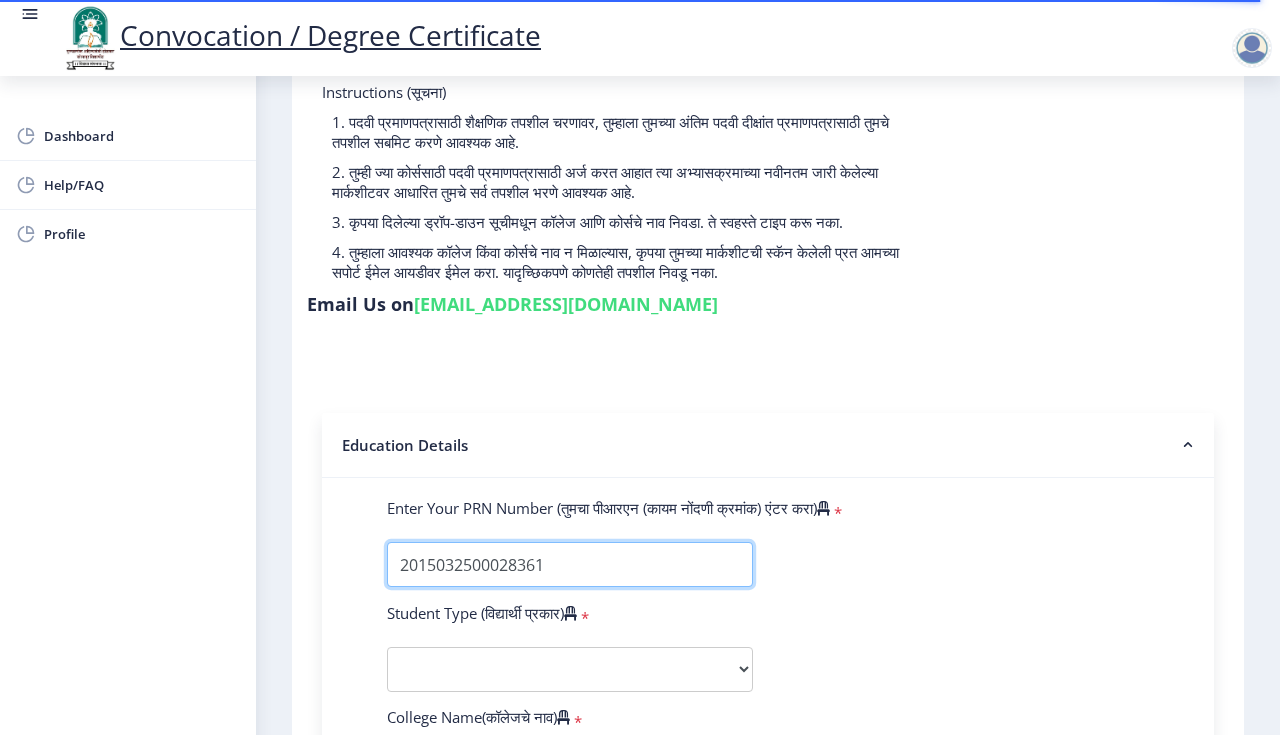 type on "2015032500028361" 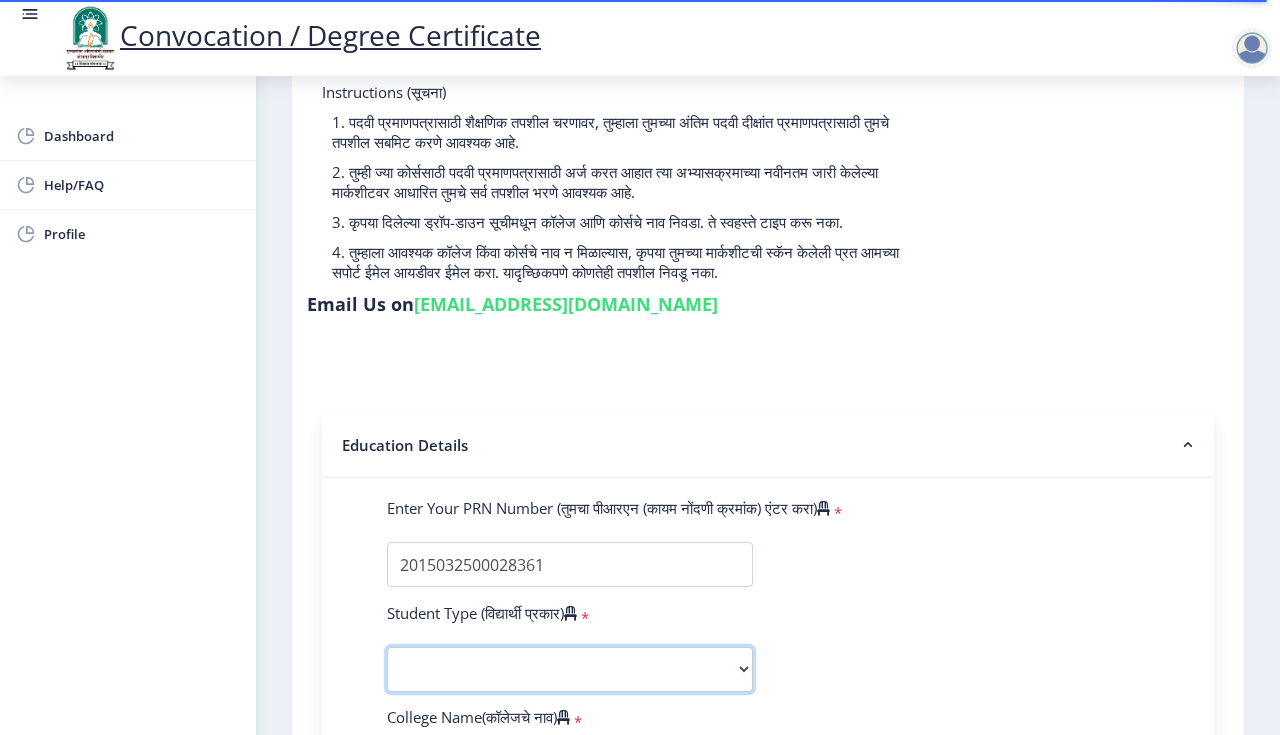 scroll, scrollTop: 383, scrollLeft: 0, axis: vertical 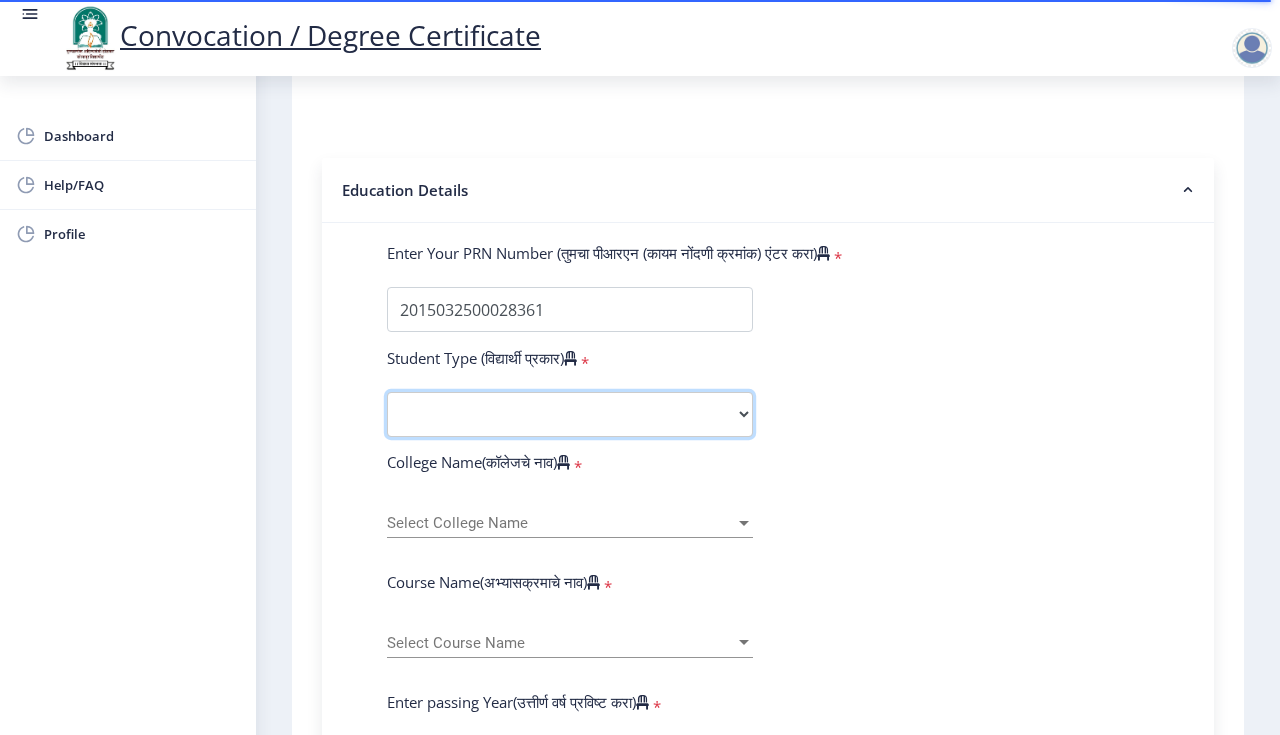 click on "Select Student Type Regular External" at bounding box center [570, 414] 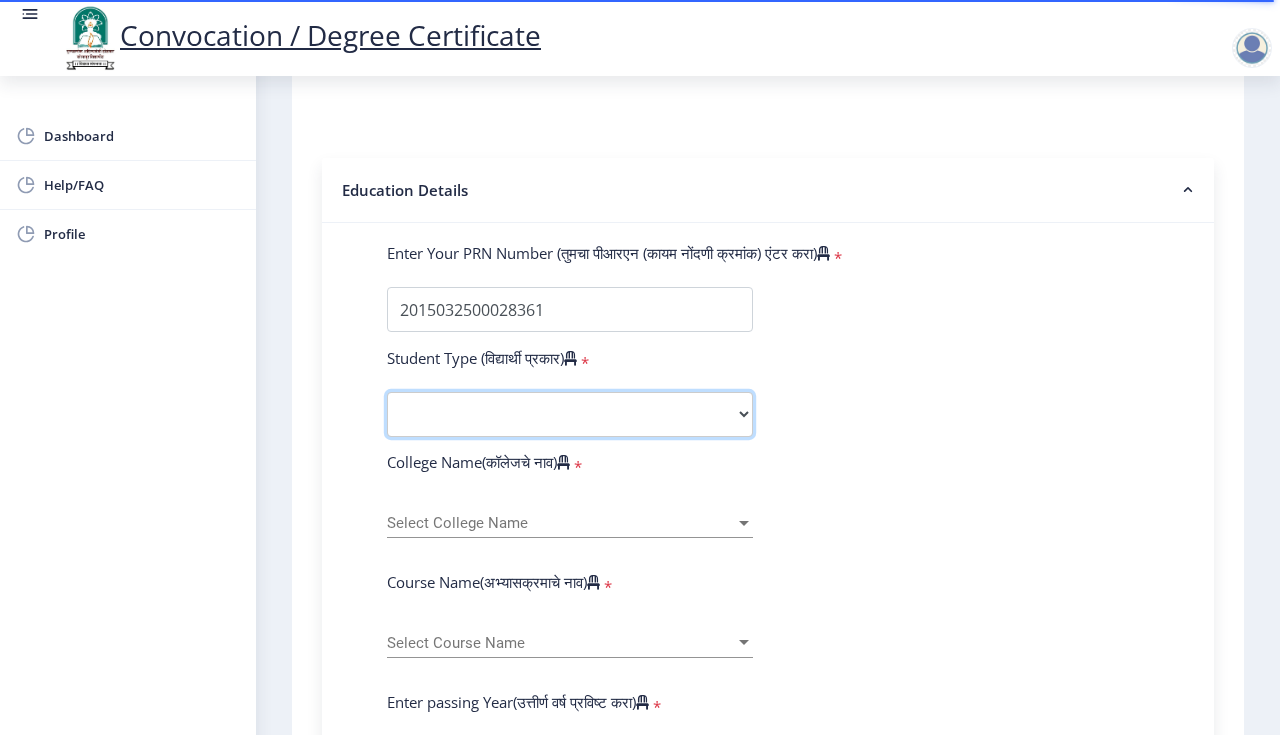 select on "Regular" 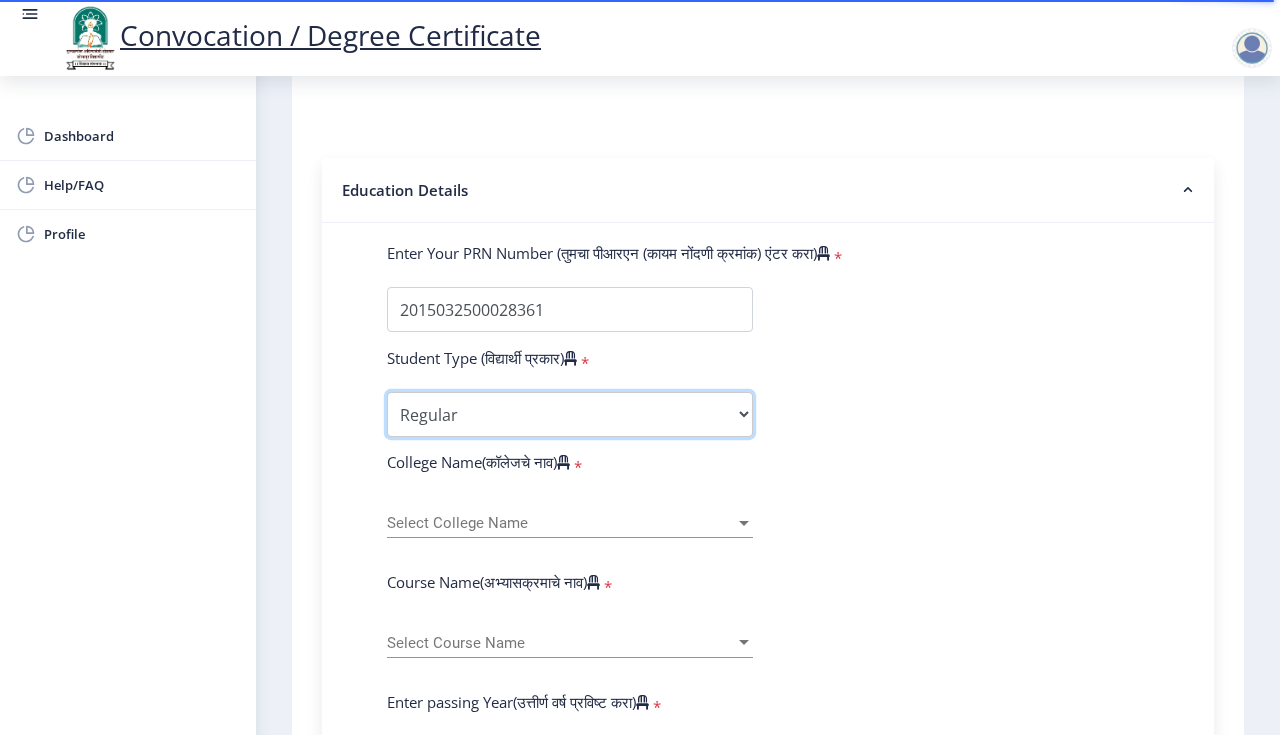 click on "Regular" at bounding box center [0, 0] 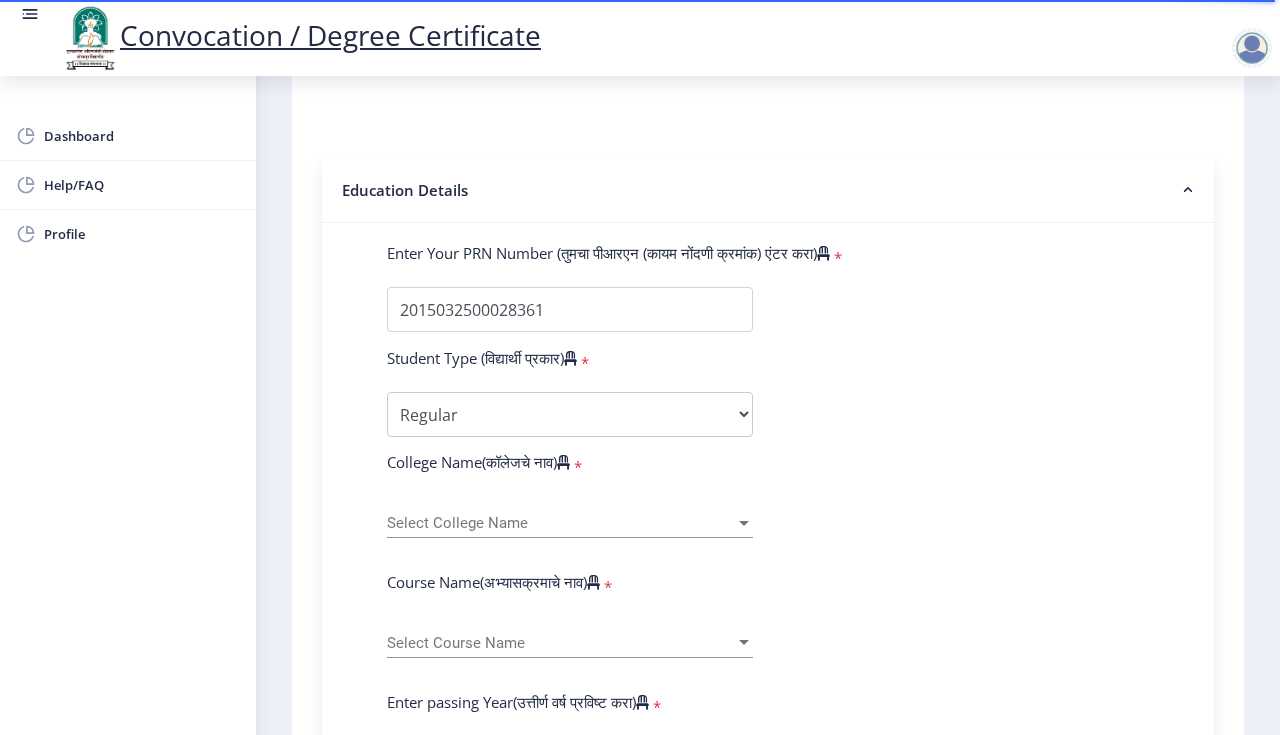 click on "Select College Name" at bounding box center (561, 523) 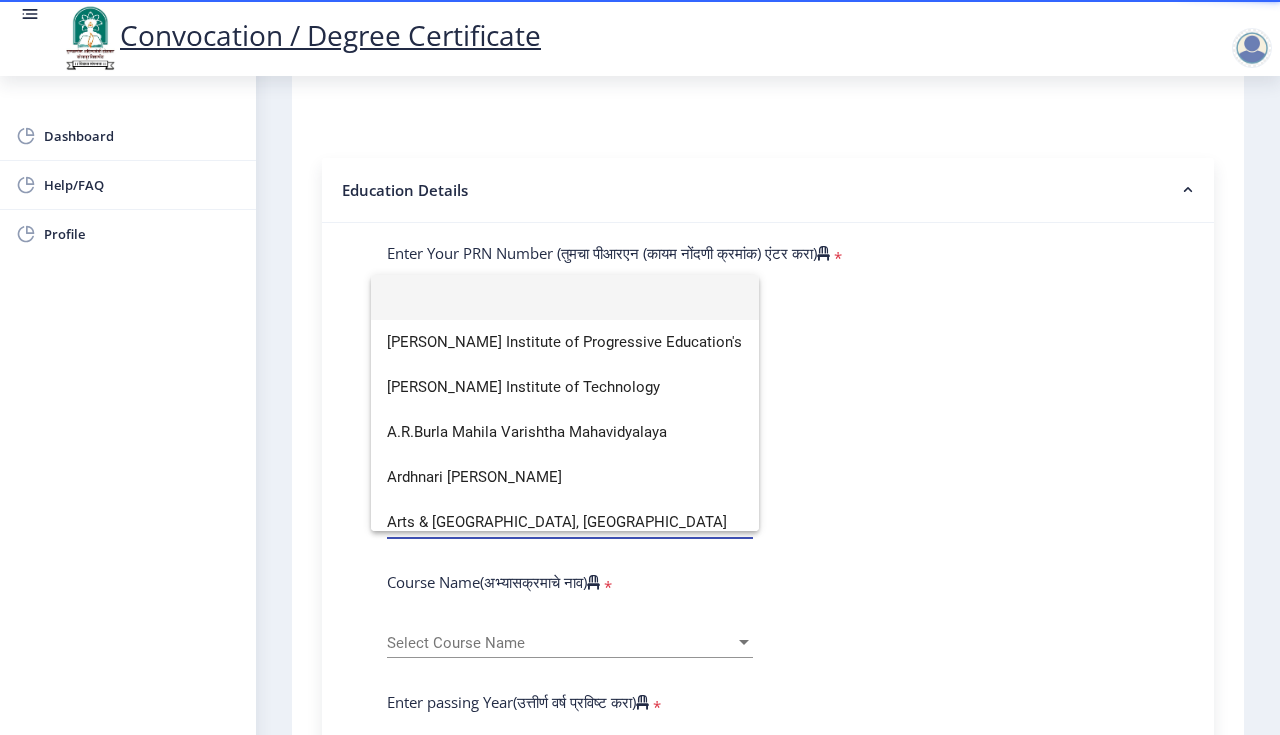 click 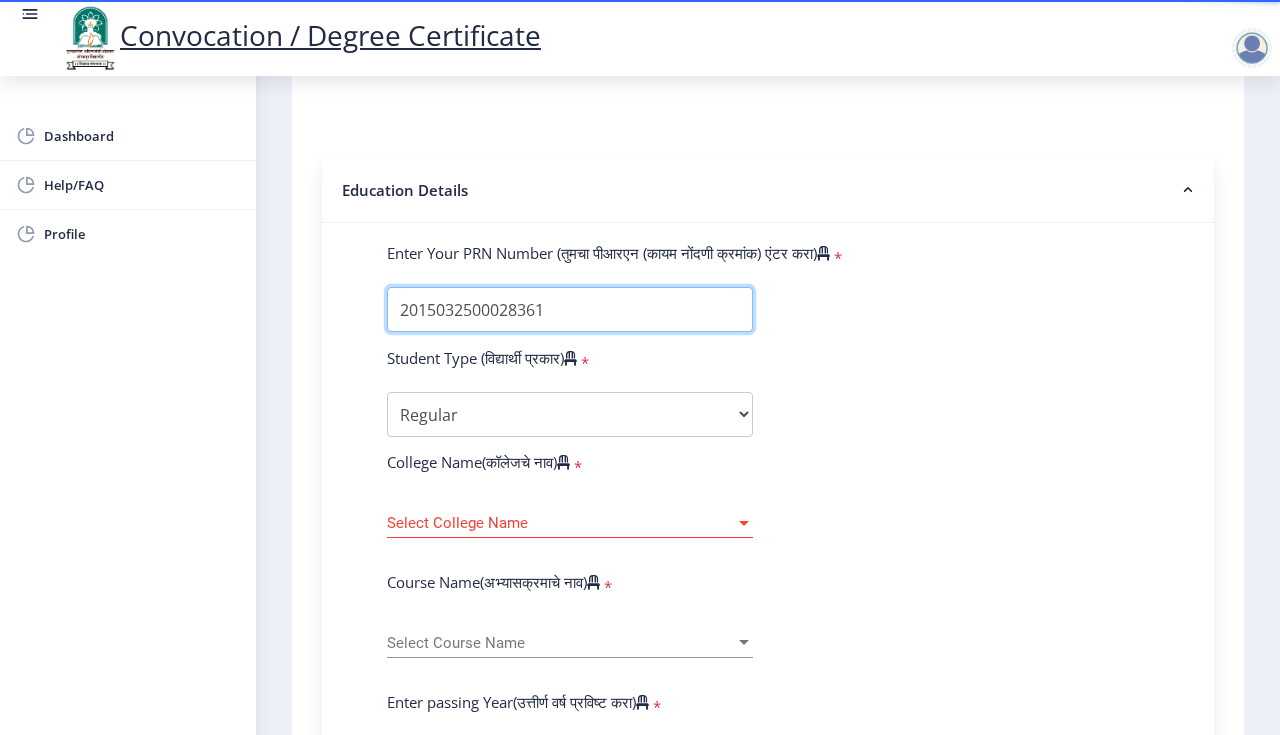 click on "Enter Your PRN Number (तुमचा पीआरएन (कायम नोंदणी क्रमांक) एंटर करा)" at bounding box center [570, 309] 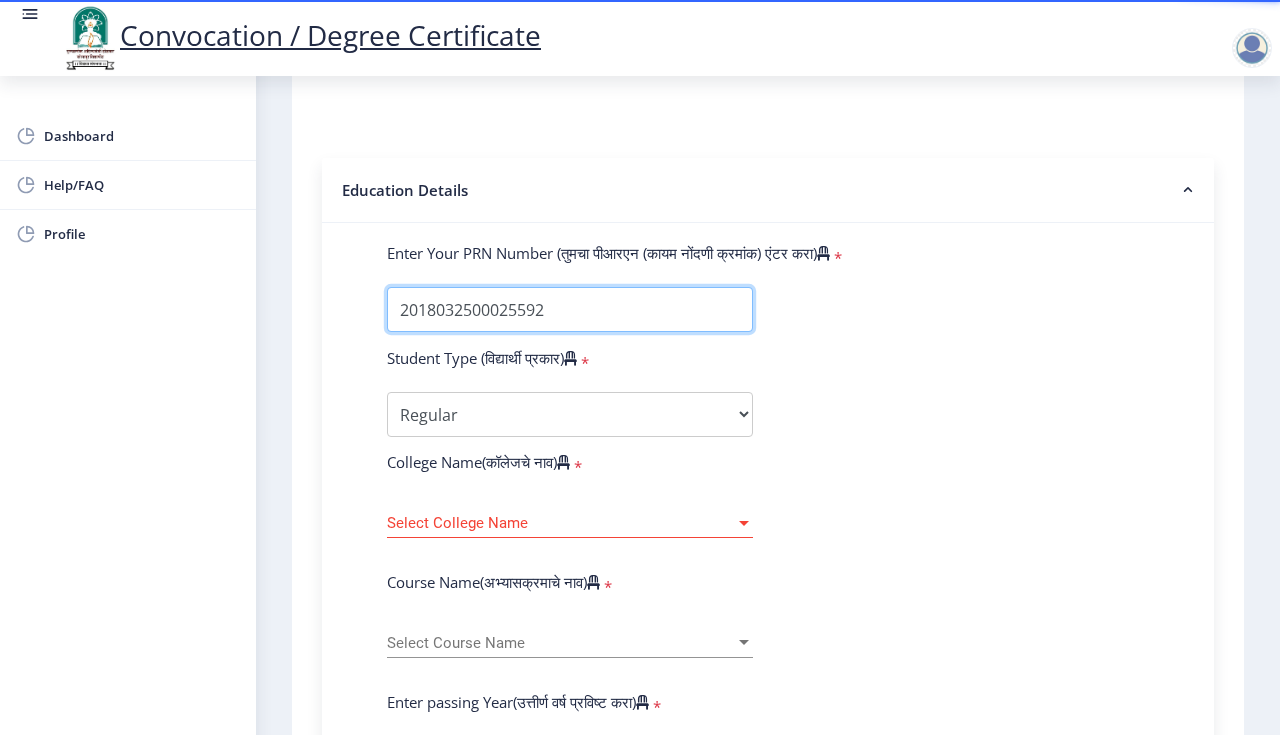 click on "Enter Your PRN Number (तुमचा पीआरएन (कायम नोंदणी क्रमांक) एंटर करा)" at bounding box center (570, 309) 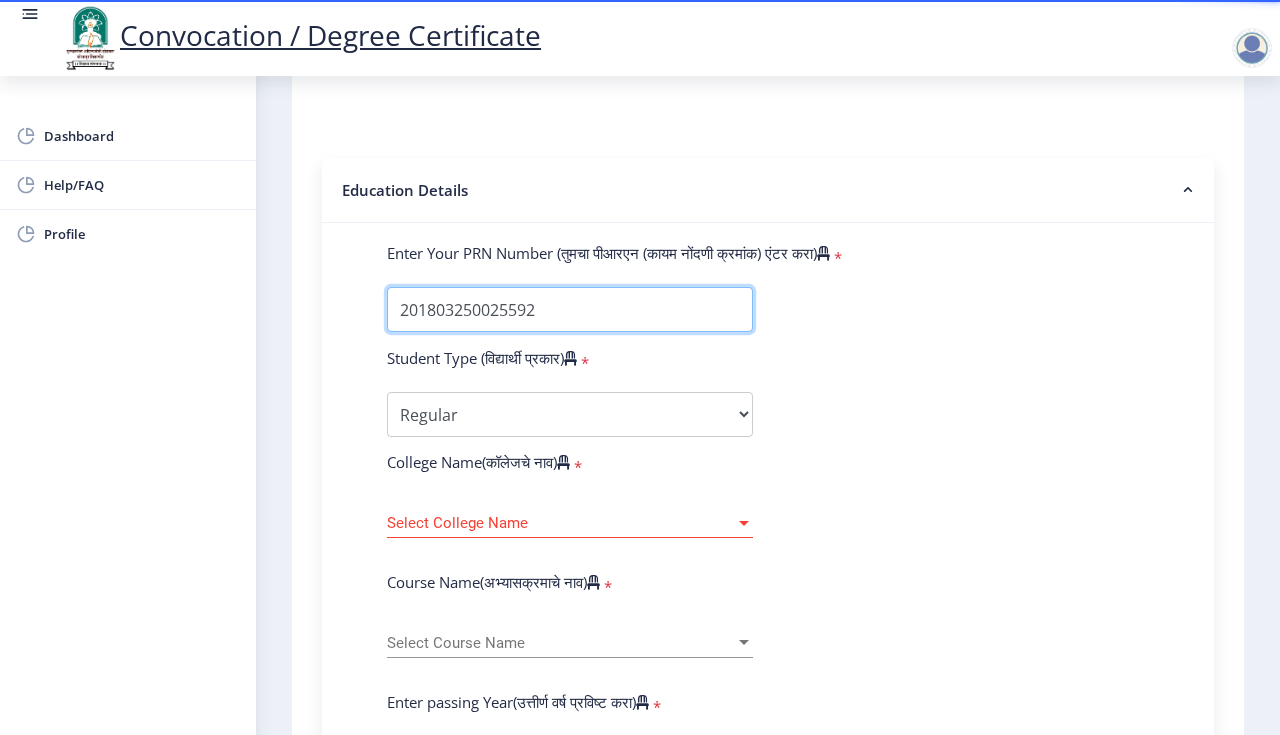 click on "Enter Your PRN Number (तुमचा पीआरएन (कायम नोंदणी क्रमांक) एंटर करा)" at bounding box center [570, 309] 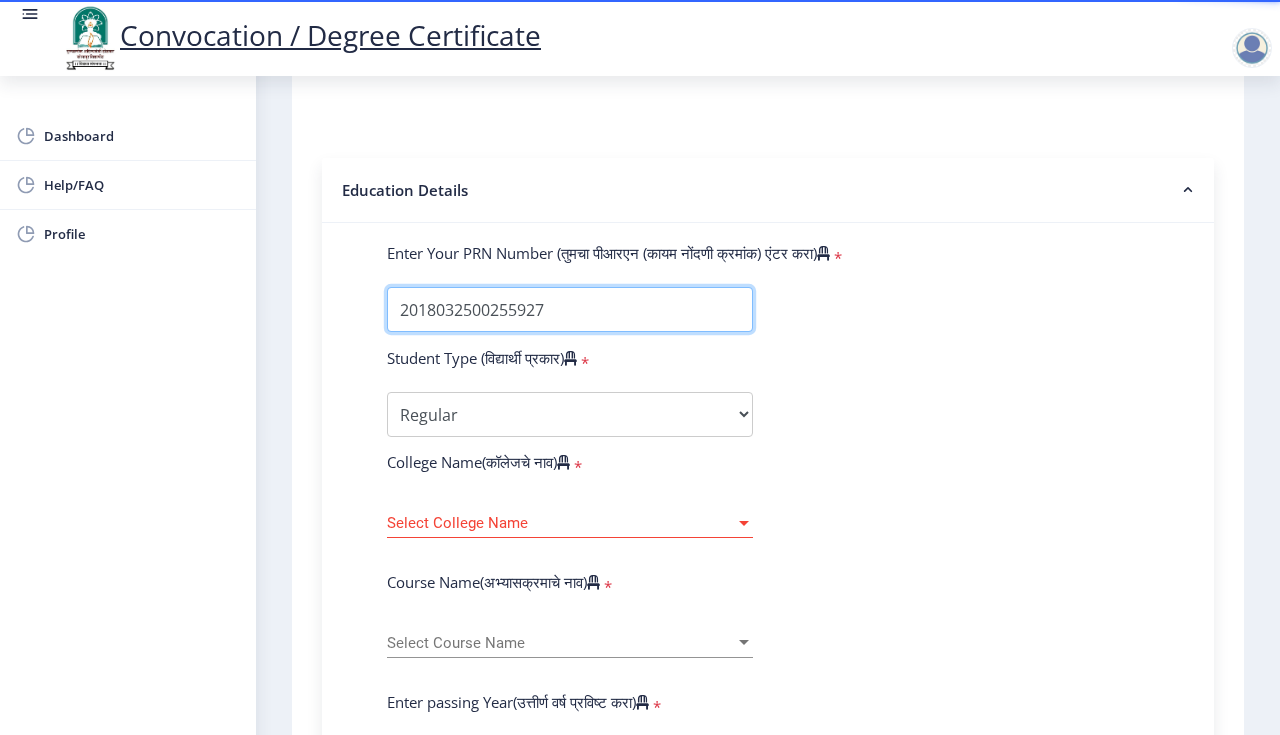 type on "2018032500255927" 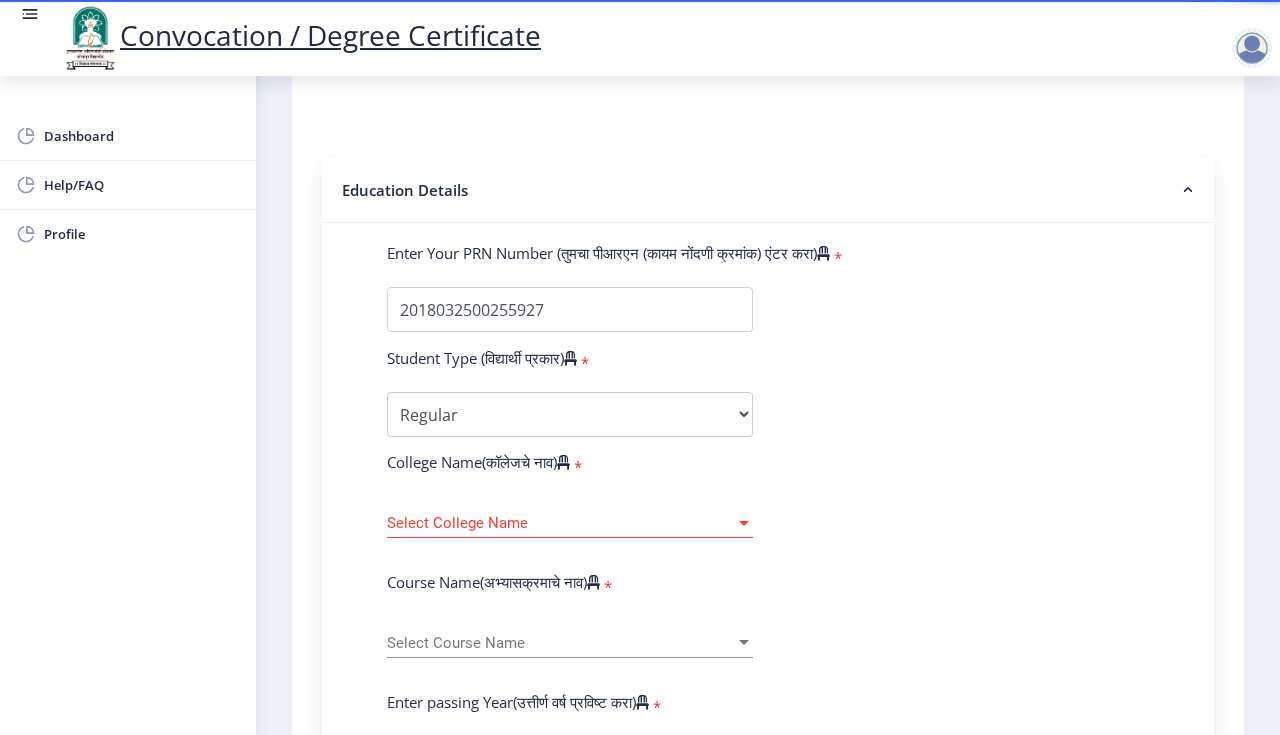 click on "Enter Your PRN Number (तुमचा पीआरएन (कायम नोंदणी क्रमांक) एंटर करा)   * Student Type (विद्यार्थी प्रकार)    * Select Student Type Regular External College Name(कॉलेजचे नाव)   * Select College Name Select College Name Course Name(अभ्यासक्रमाचे नाव)   * Select Course Name Select Course Name Enter passing Year(उत्तीर्ण वर्ष प्रविष्ट करा)   *  2025   2024   2023   2022   2021   2020   2019   2018   2017   2016   2015   2014   2013   2012   2011   2010   2009   2008   2007   2006   2005   2004   2003   2002   2001   2000   1999   1998   1997   1996   1995   1994   1993   1992   1991   1990   1989   1988   1987   1986   1985   1984   1983   1982   1981   1980   1979   1978   1977   1976  Enter Passing Month(उत्तीर्ण महिना प्रविष्ट करा)   * Enter Passing Month" 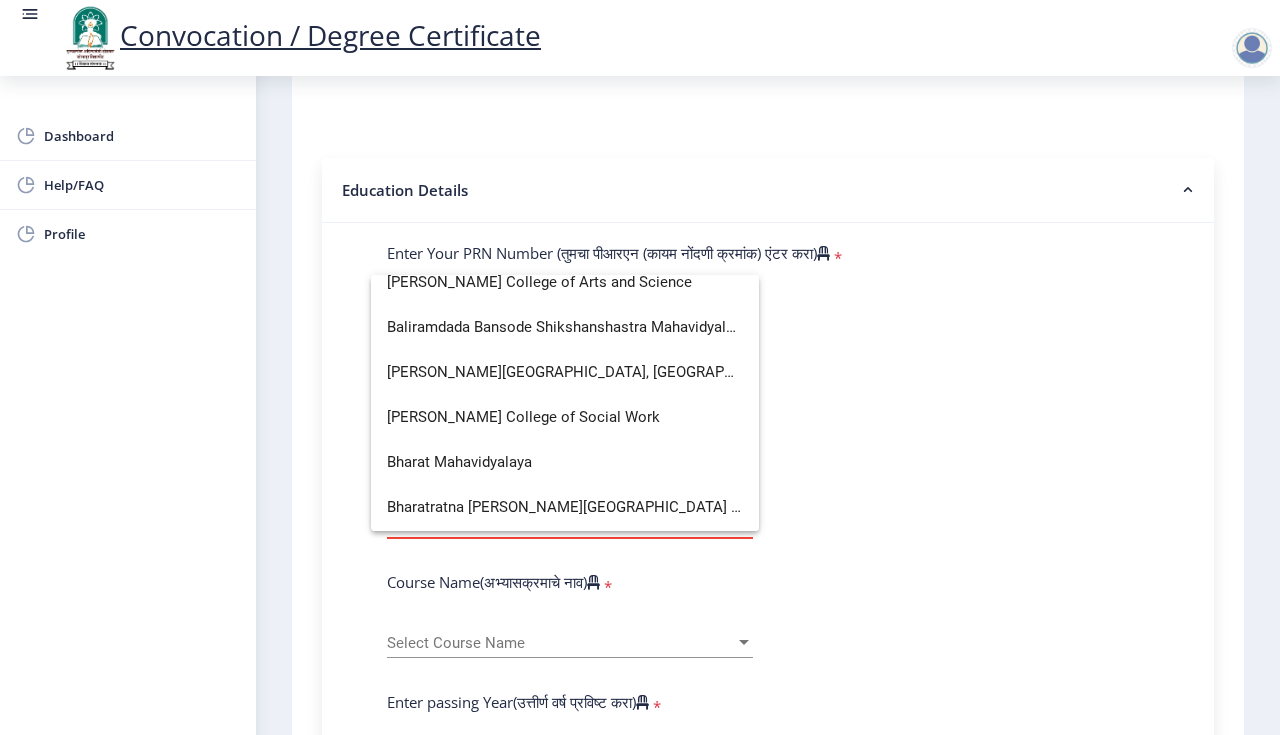 scroll, scrollTop: 360, scrollLeft: 0, axis: vertical 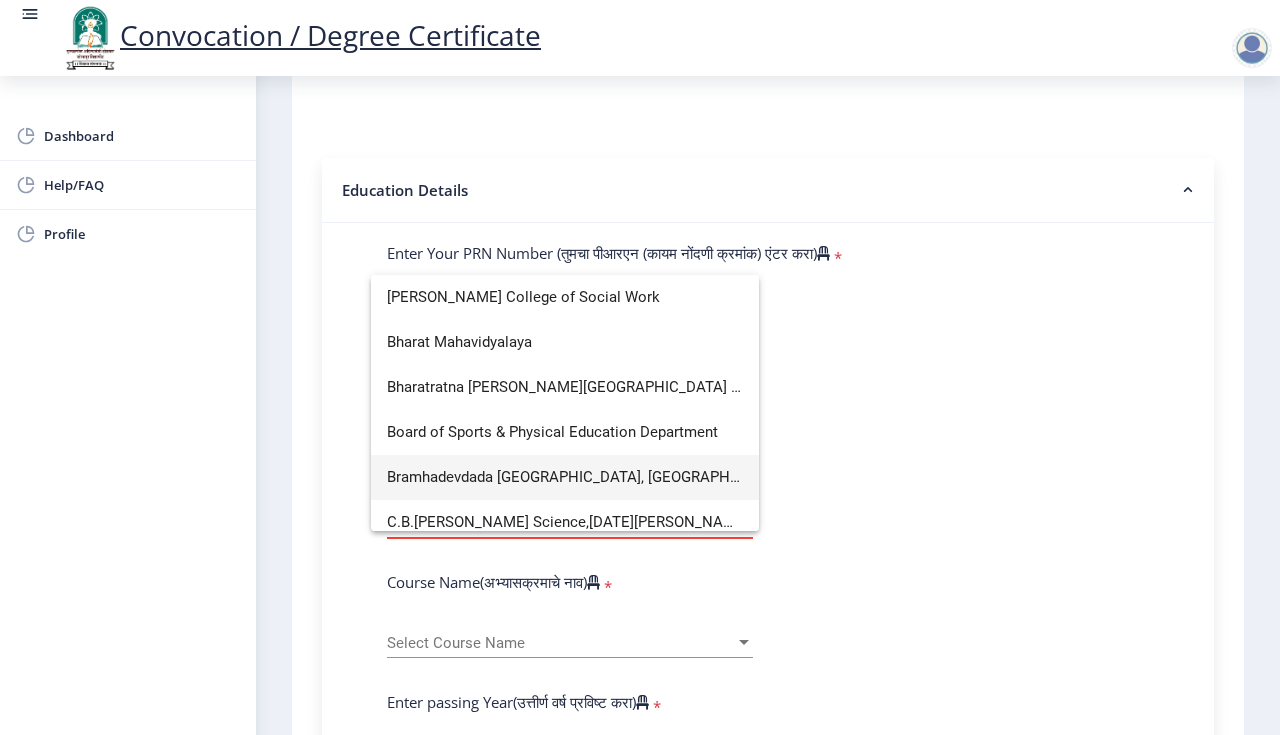 type on "b" 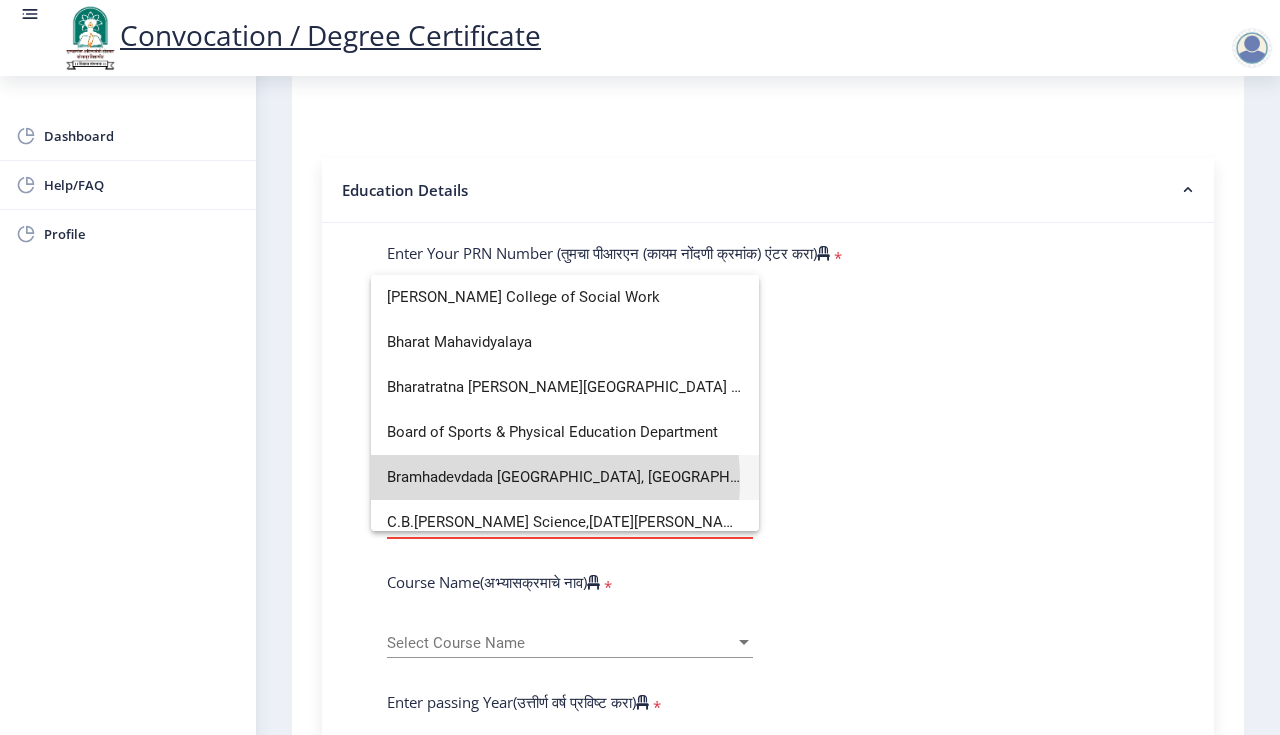 click on "Bramhadevdada [GEOGRAPHIC_DATA], [GEOGRAPHIC_DATA]" at bounding box center [565, 477] 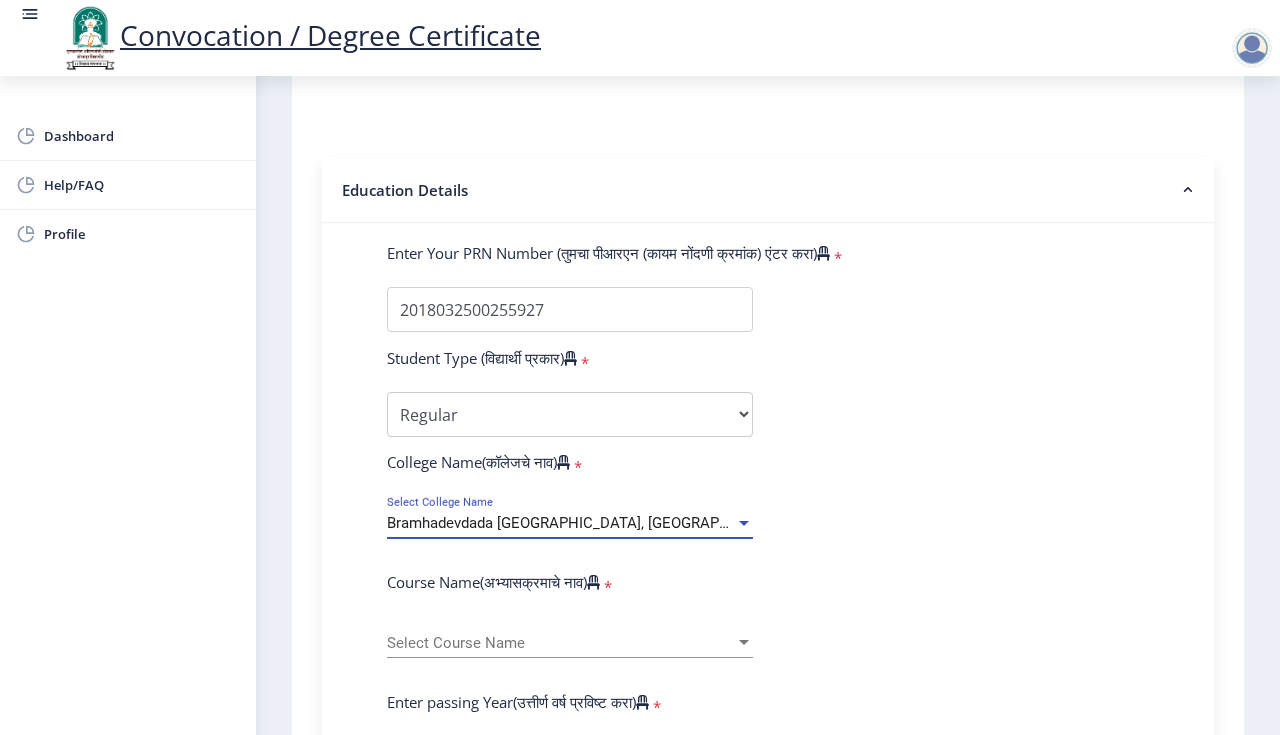 scroll, scrollTop: 510, scrollLeft: 0, axis: vertical 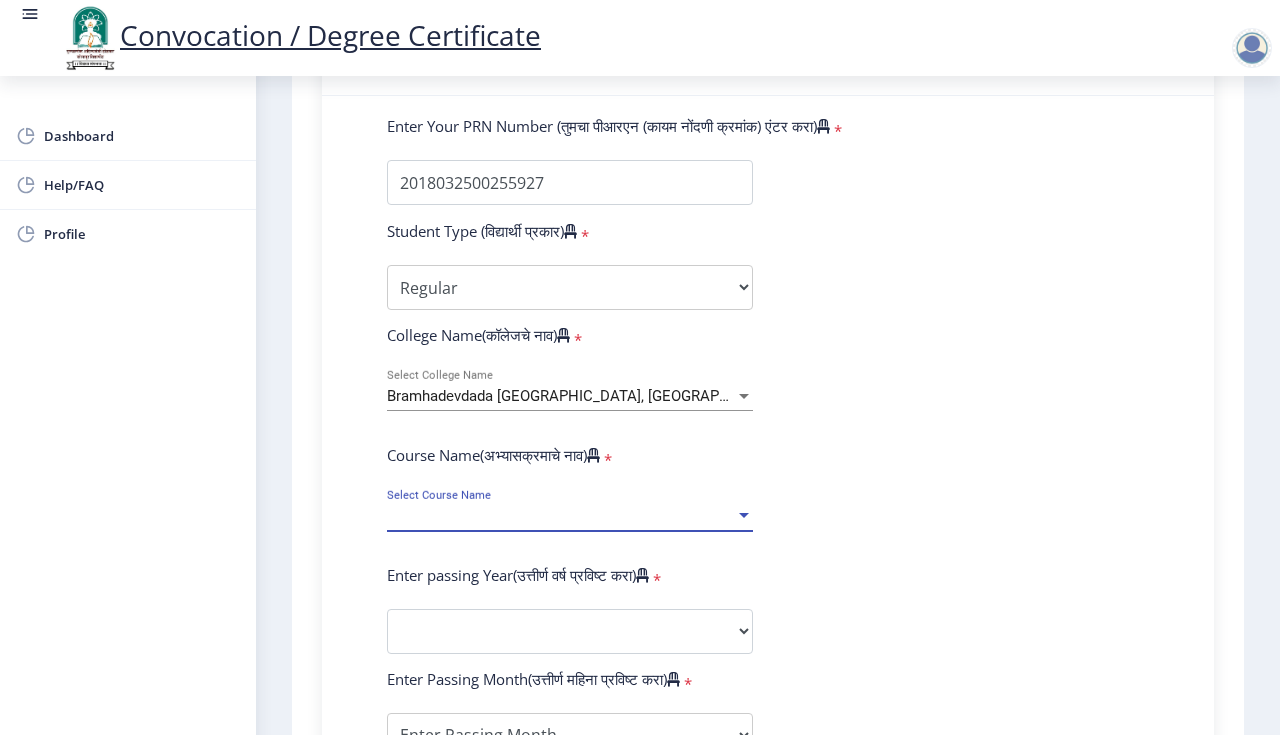 click on "Select Course Name" at bounding box center [561, 516] 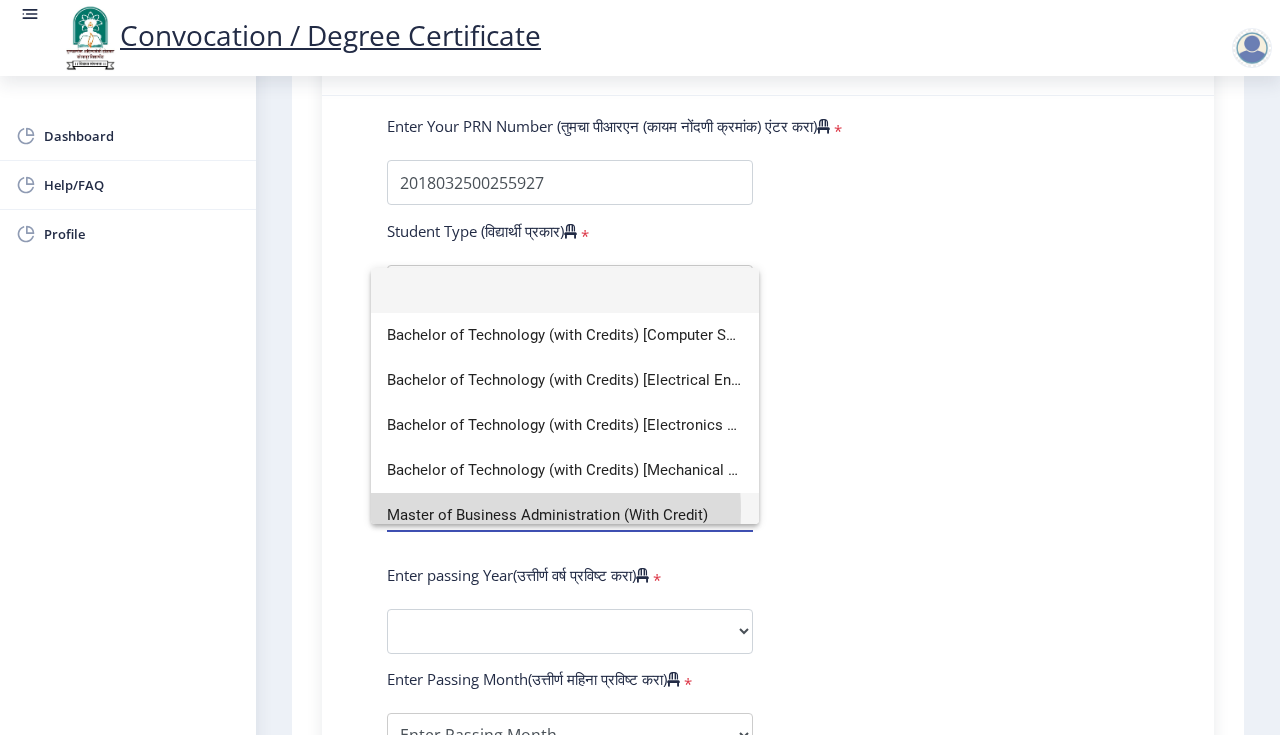 click on "Master of Business Administration (With Credit)" at bounding box center [565, 515] 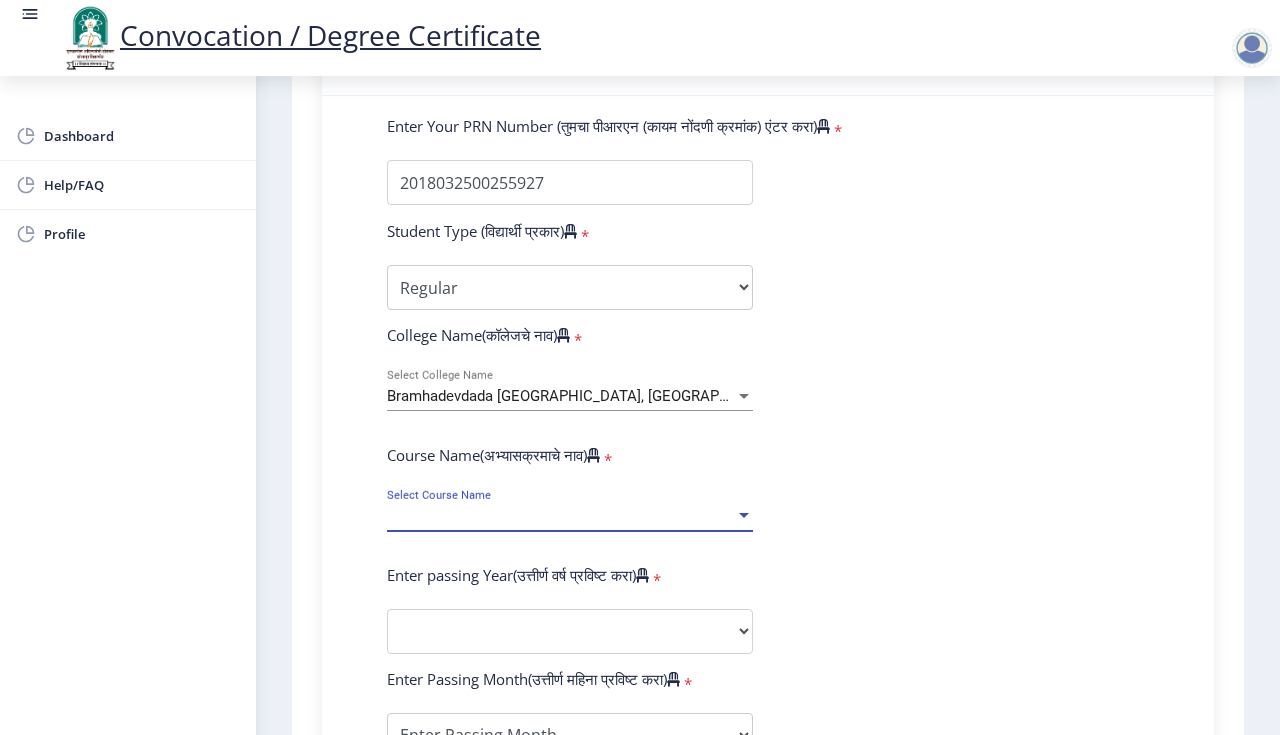 scroll, scrollTop: 14, scrollLeft: 0, axis: vertical 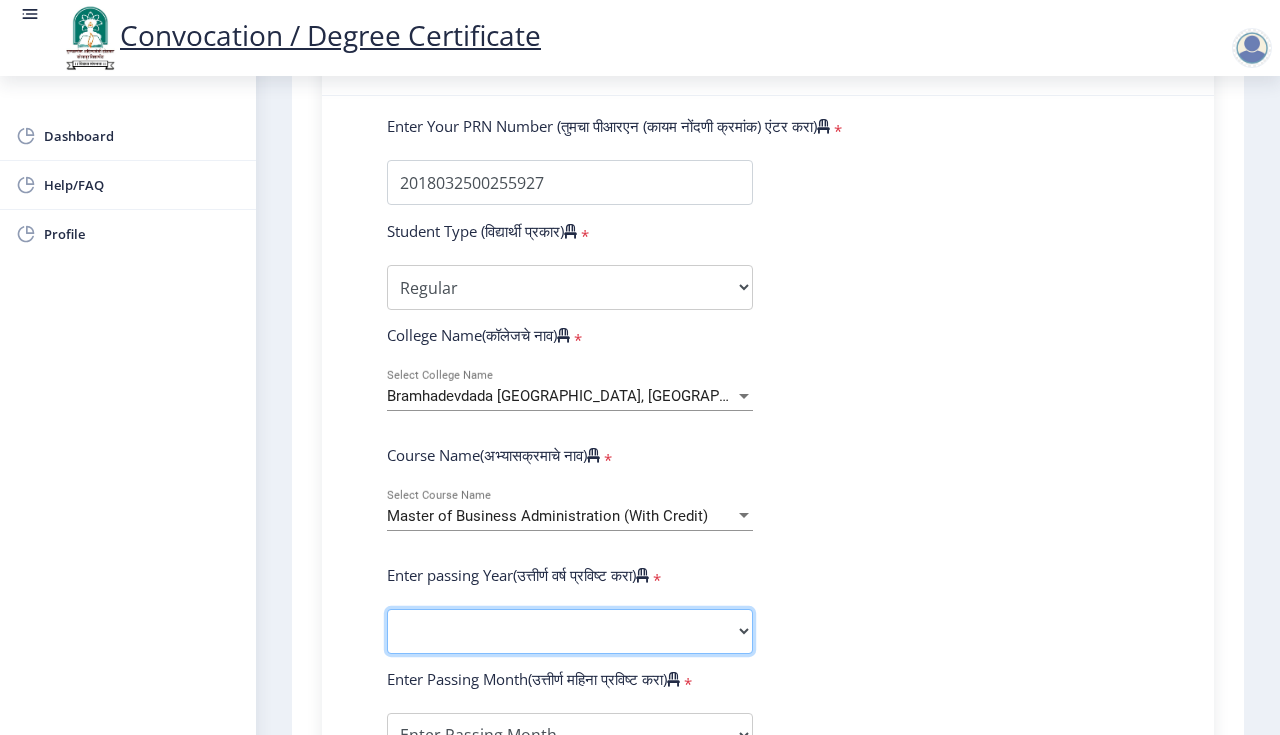 click on "2025   2024   2023   2022   2021   2020   2019   2018   2017   2016   2015   2014   2013   2012   2011   2010   2009   2008   2007   2006   2005   2004   2003   2002   2001   2000   1999   1998   1997   1996   1995   1994   1993   1992   1991   1990   1989   1988   1987   1986   1985   1984   1983   1982   1981   1980   1979   1978   1977   1976" 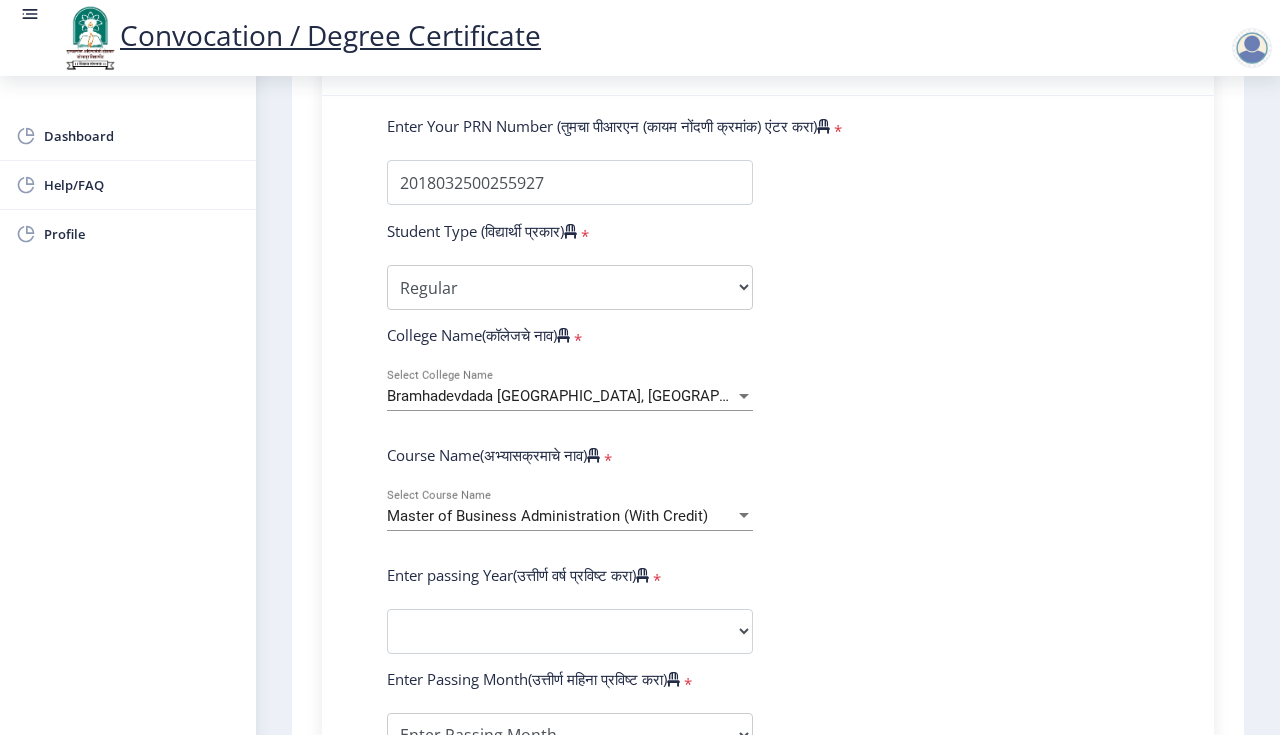 click on "Enter Your PRN Number (तुमचा पीआरएन (कायम नोंदणी क्रमांक) एंटर करा)   * Student Type (विद्यार्थी प्रकार)    * Select Student Type Regular External College Name(कॉलेजचे नाव)   * Bramhadevdada [GEOGRAPHIC_DATA], [GEOGRAPHIC_DATA] Select College Name Course Name(अभ्यासक्रमाचे नाव)   * Master of Business Administration (With Credit) Select Course Name Enter passing Year(उत्तीर्ण वर्ष प्रविष्ट करा)   *  2025   2024   2023   2022   2021   2020   2019   2018   2017   2016   2015   2014   2013   2012   2011   2010   2009   2008   2007   2006   2005   2004   2003   2002   2001   2000   1999   1998   1997   1996   1995   1994   1993   1992   1991   1990   1989   1988   1987   1986   1985   1984   1983   1982   1981   1980   1979   1978   1977   1976  * Enter Passing Month March April May October November * * *" 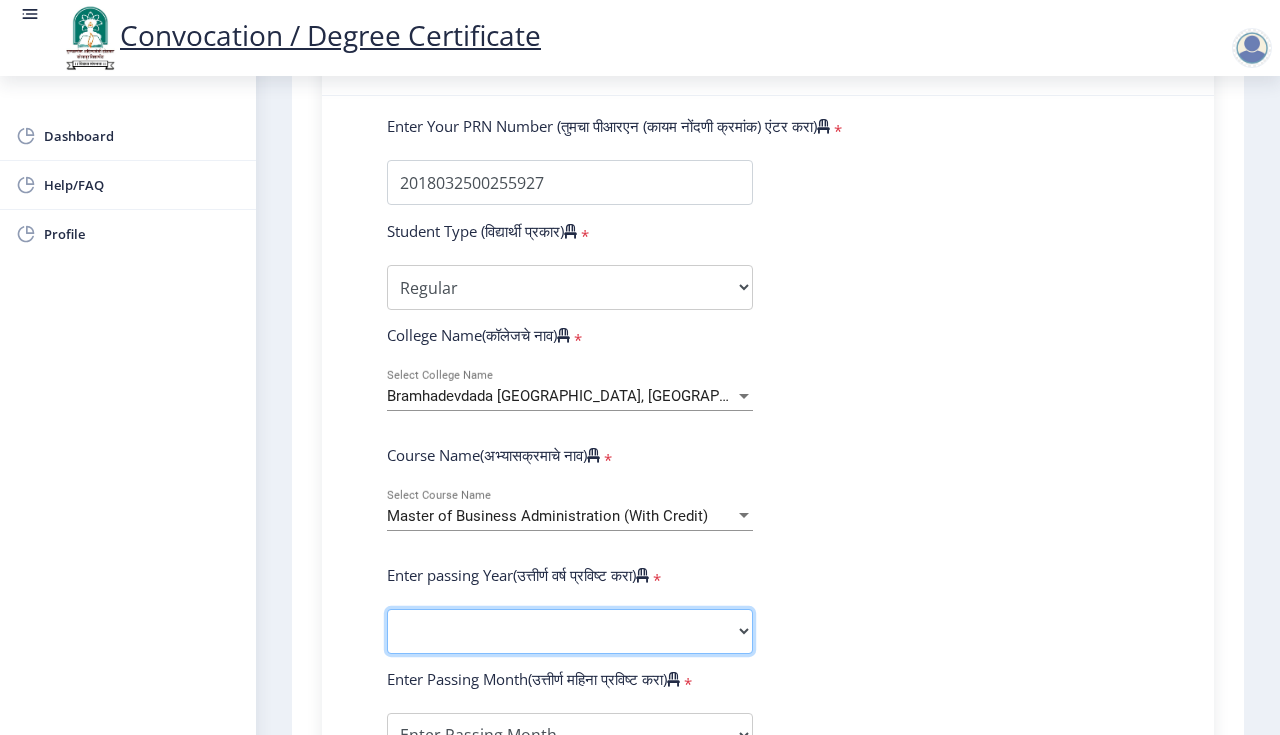 click on "2025   2024   2023   2022   2021   2020   2019   2018   2017   2016   2015   2014   2013   2012   2011   2010   2009   2008   2007   2006   2005   2004   2003   2002   2001   2000   1999   1998   1997   1996   1995   1994   1993   1992   1991   1990   1989   1988   1987   1986   1985   1984   1983   1982   1981   1980   1979   1978   1977   1976" 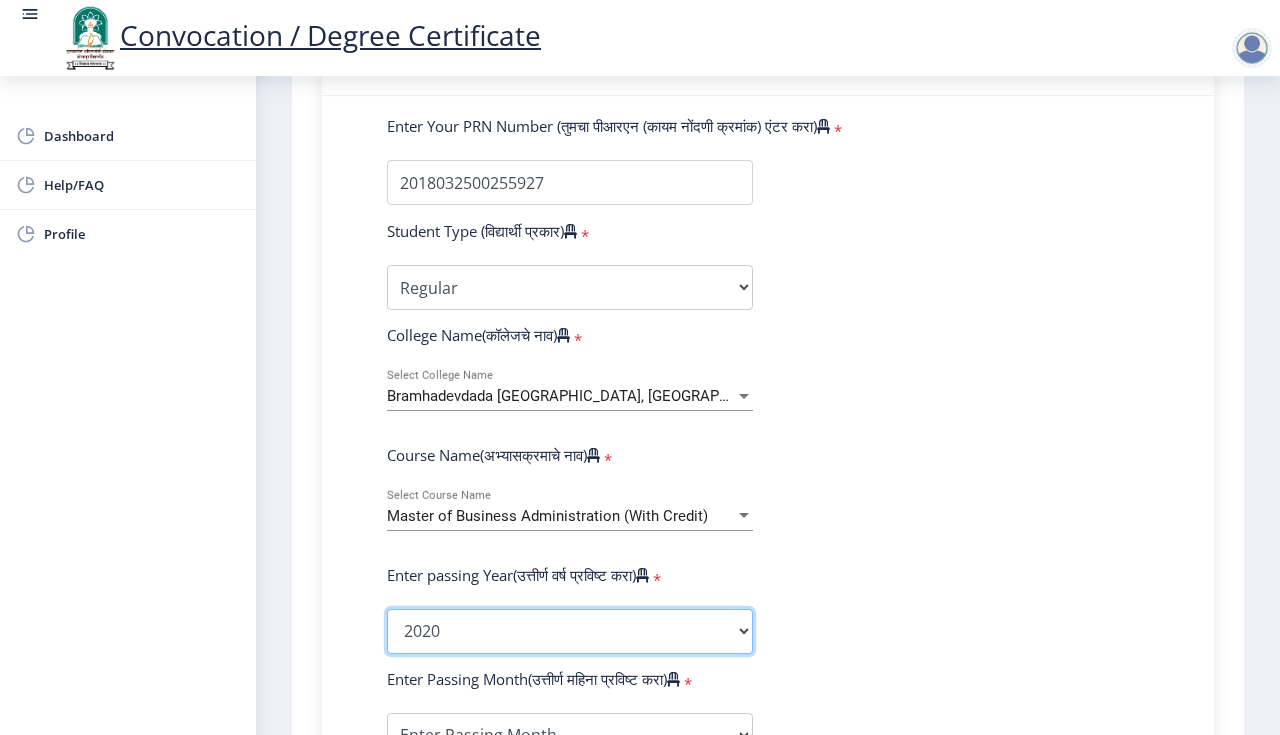click on "2020" 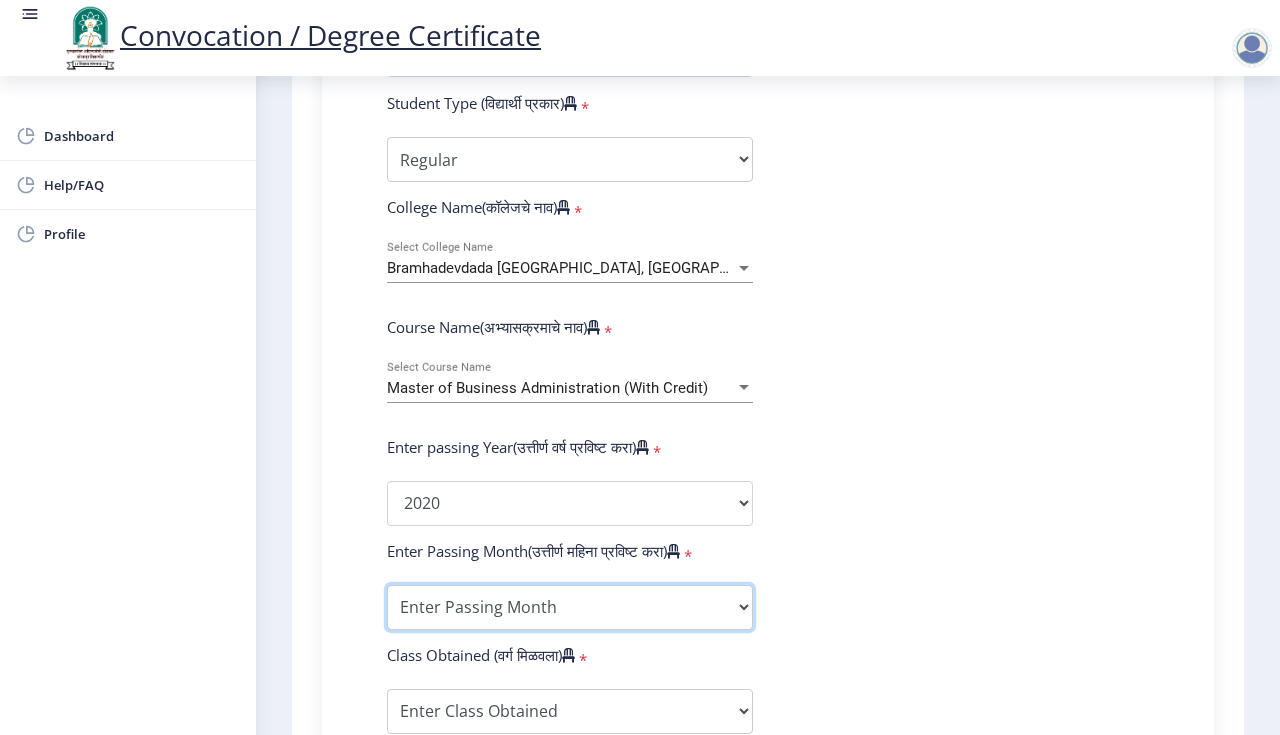 click on "Enter Passing Month March April May October November December" at bounding box center [570, 607] 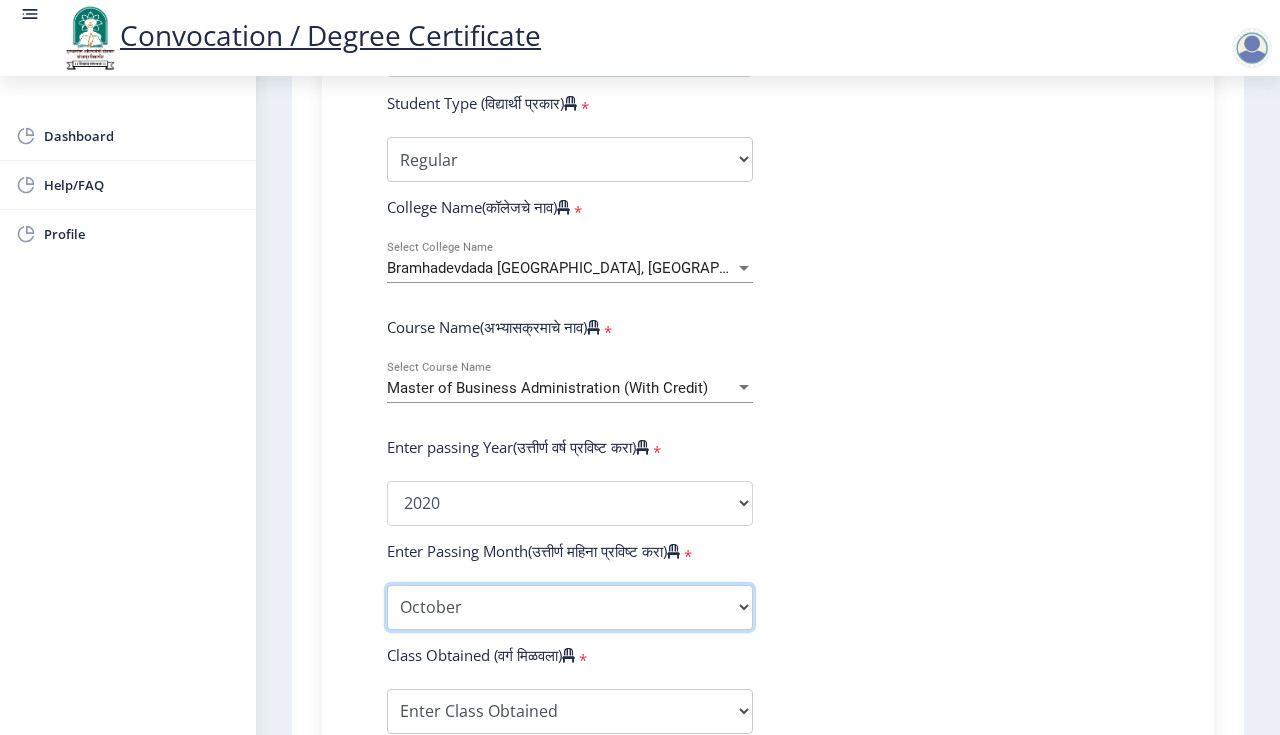 click on "October" at bounding box center [0, 0] 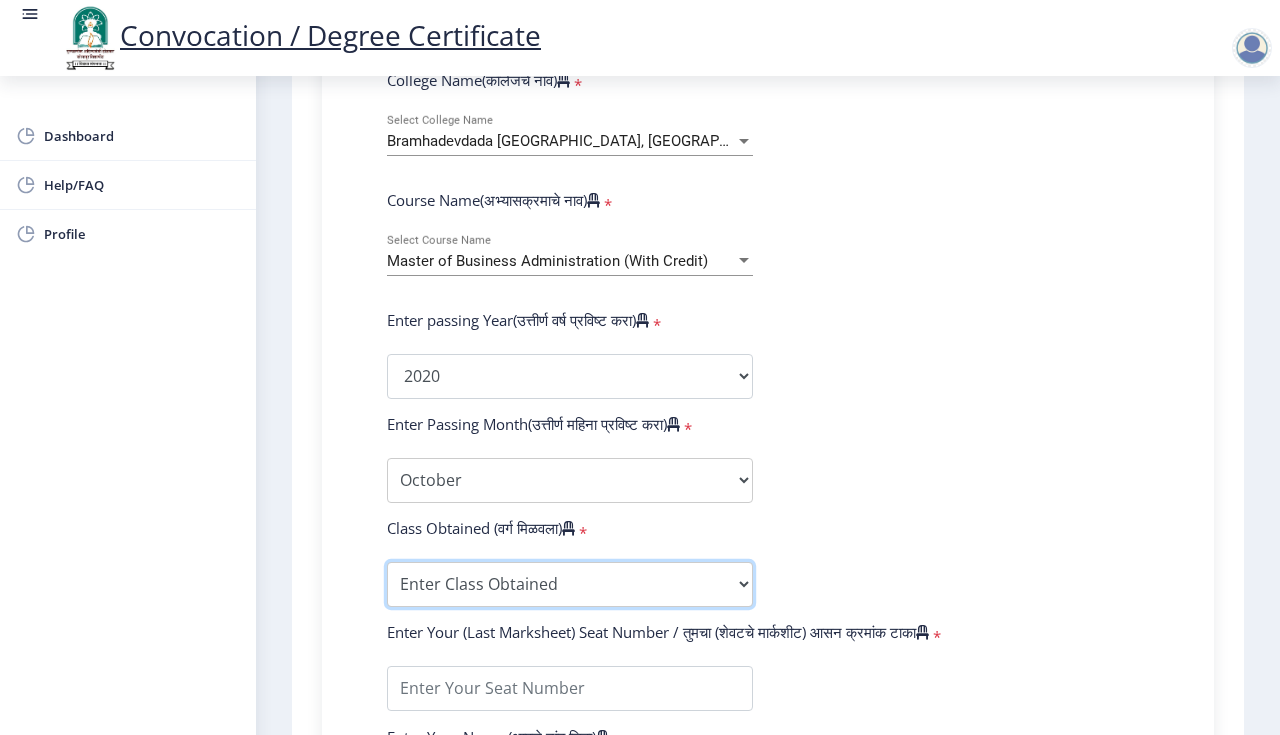 click on "Enter Class Obtained FIRST CLASS WITH DISTINCTION FIRST CLASS HIGHER SECOND CLASS SECOND CLASS PASS CLASS Grade O Grade A+ Grade A Grade B+ Grade B Grade C+ Grade C Grade D Grade E" at bounding box center (570, 584) 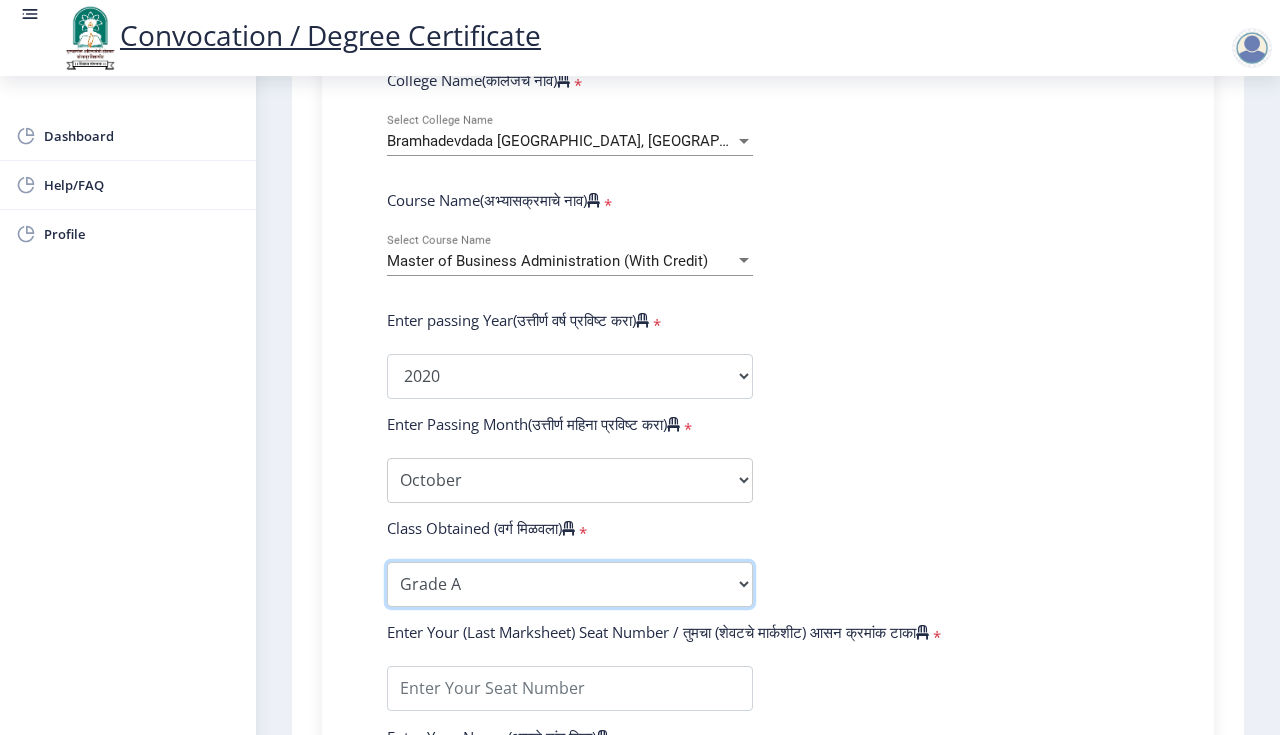 click on "Grade A" at bounding box center [0, 0] 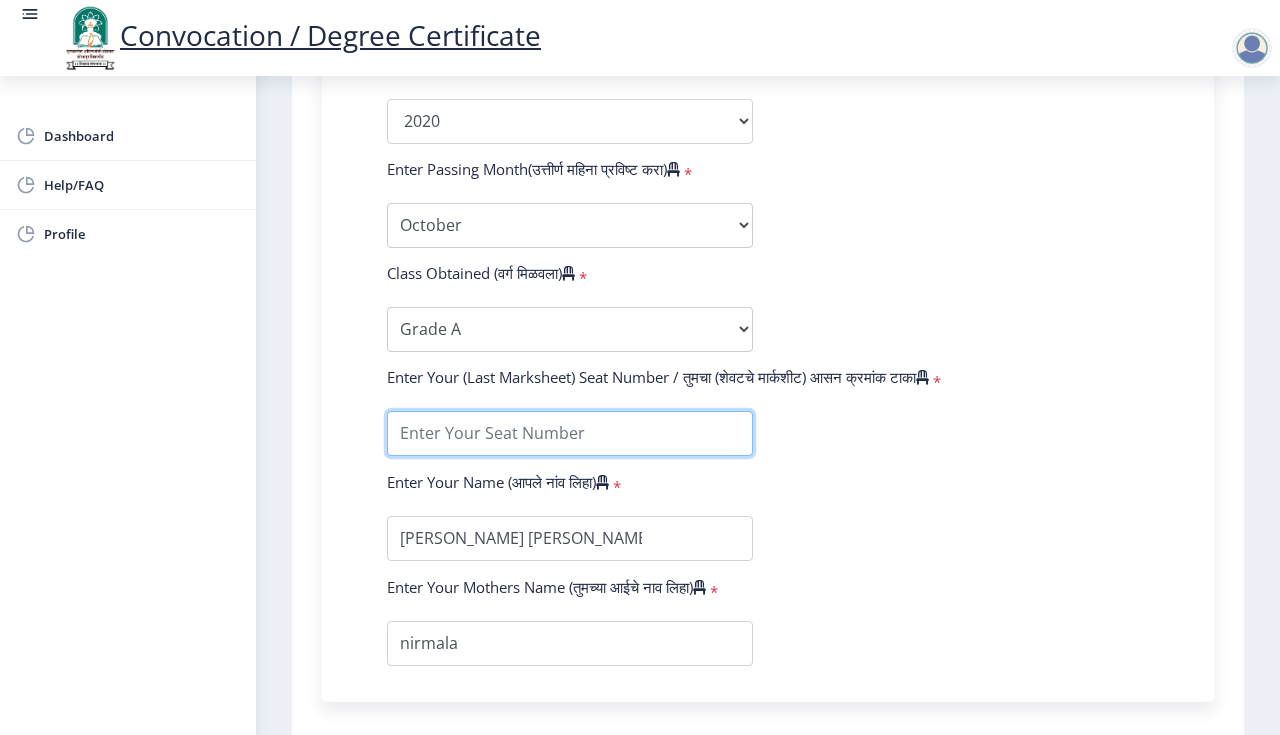 click at bounding box center (570, 433) 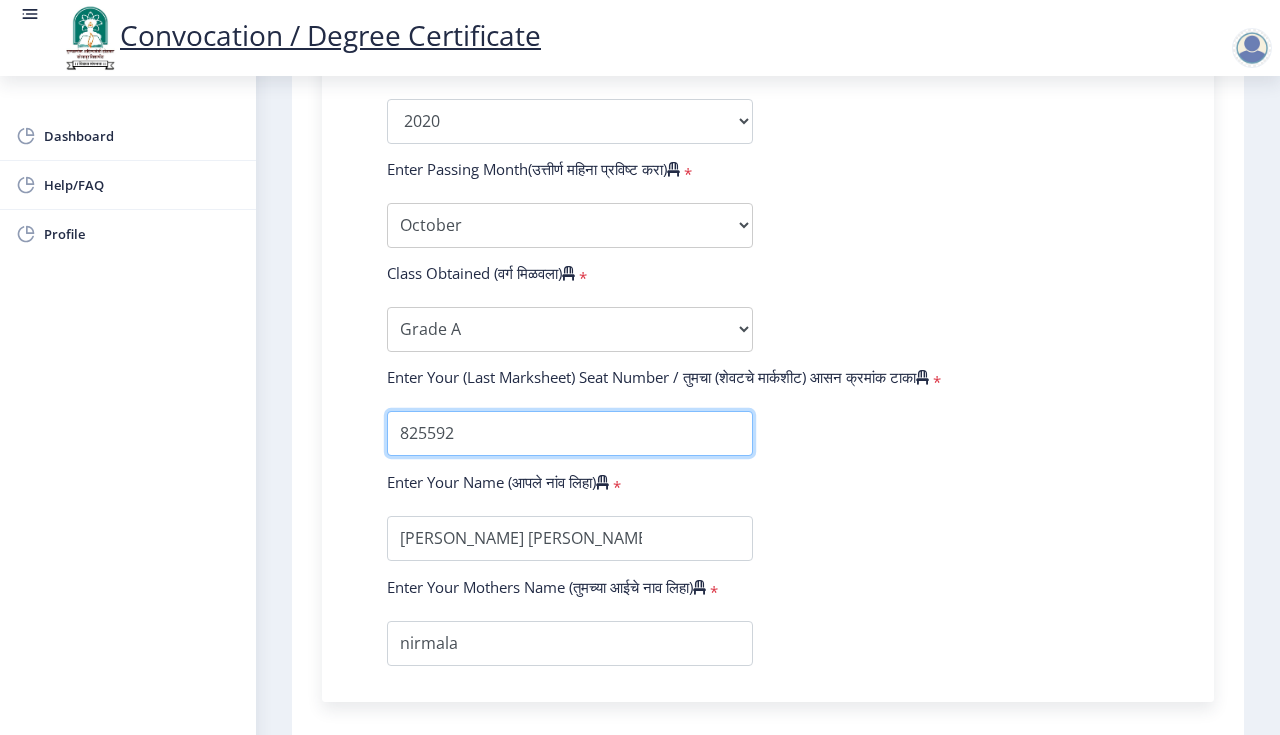 type on "825592" 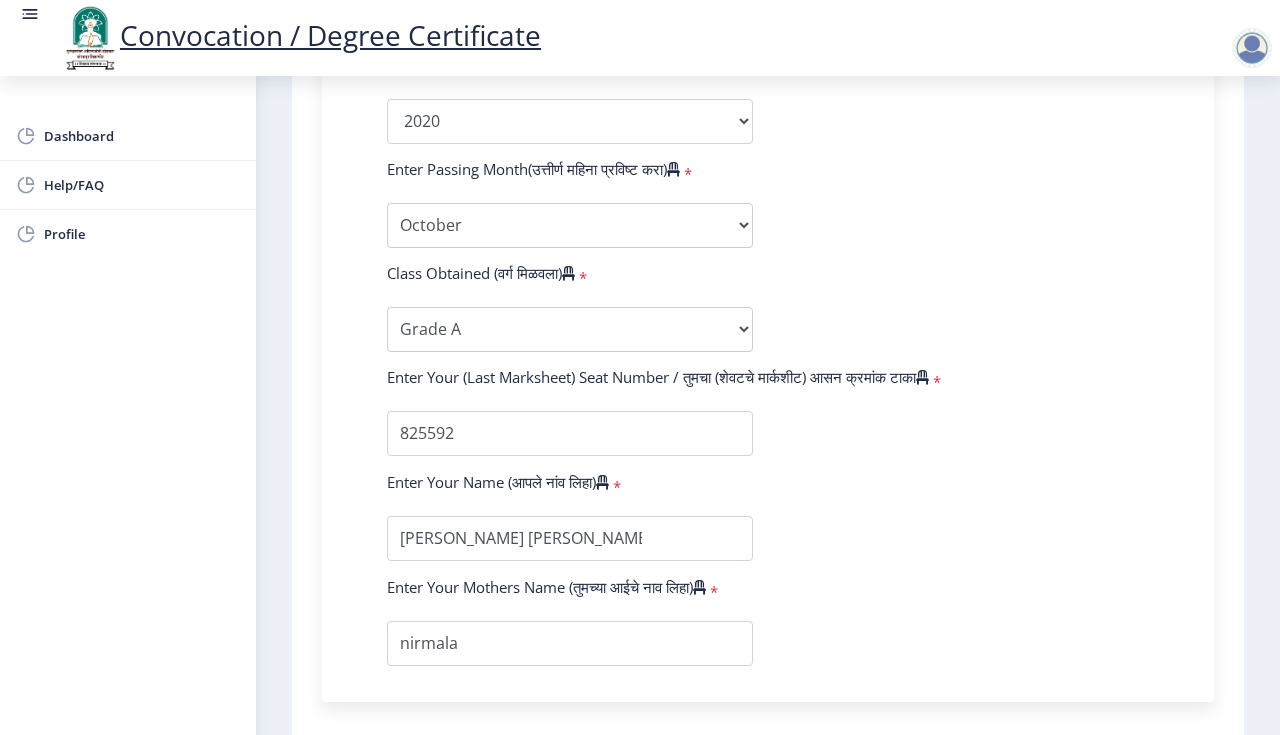 click on "Enter Your PRN Number (तुमचा पीआरएन (कायम नोंदणी क्रमांक) एंटर करा)   * Student Type (विद्यार्थी प्रकार)    * Select Student Type Regular External College Name(कॉलेजचे नाव)   * Bramhadevdada [GEOGRAPHIC_DATA], [GEOGRAPHIC_DATA] Select College Name Course Name(अभ्यासक्रमाचे नाव)   * Master of Business Administration (With Credit) Select Course Name Enter passing Year(उत्तीर्ण वर्ष प्रविष्ट करा)   *  2025   2024   2023   2022   2021   2020   2019   2018   2017   2016   2015   2014   2013   2012   2011   2010   2009   2008   2007   2006   2005   2004   2003   2002   2001   2000   1999   1998   1997   1996   1995   1994   1993   1992   1991   1990   1989   1988   1987   1986   1985   1984   1983   1982   1981   1980   1979   1978   1977   1976  * Enter Passing Month March April May October November * * *" 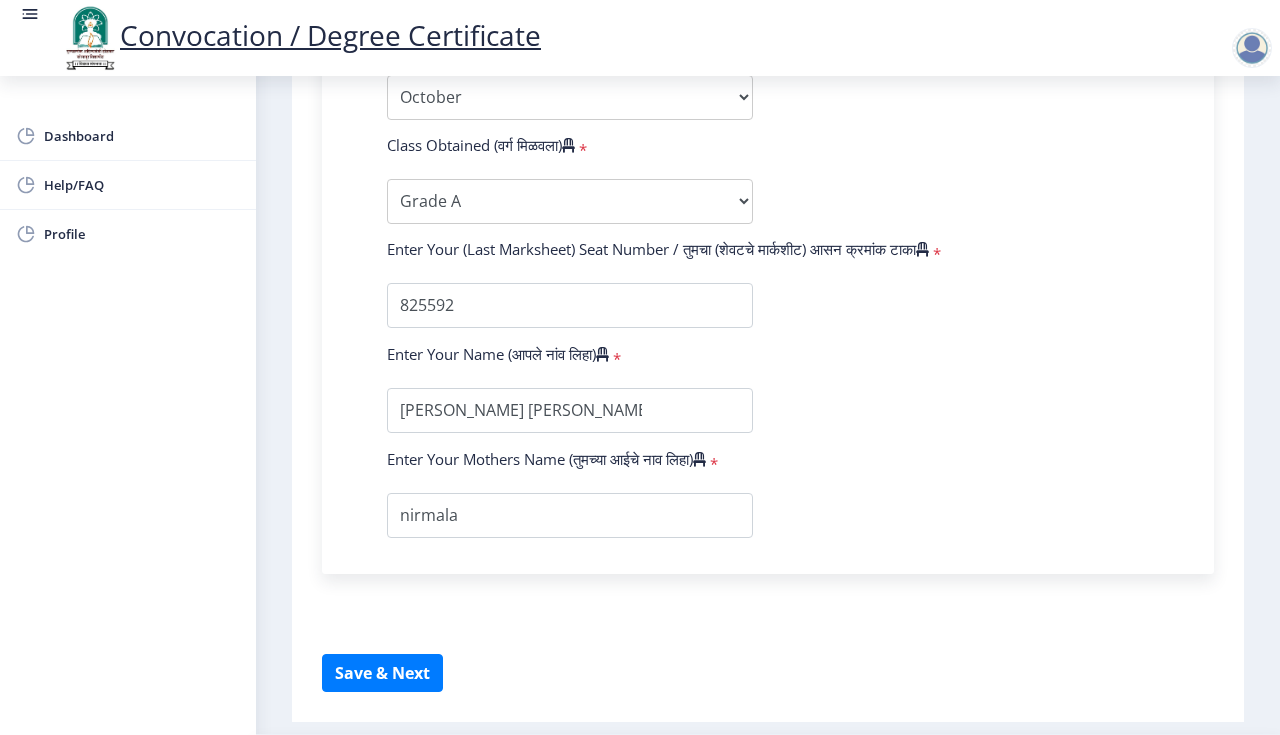 scroll, scrollTop: 1228, scrollLeft: 0, axis: vertical 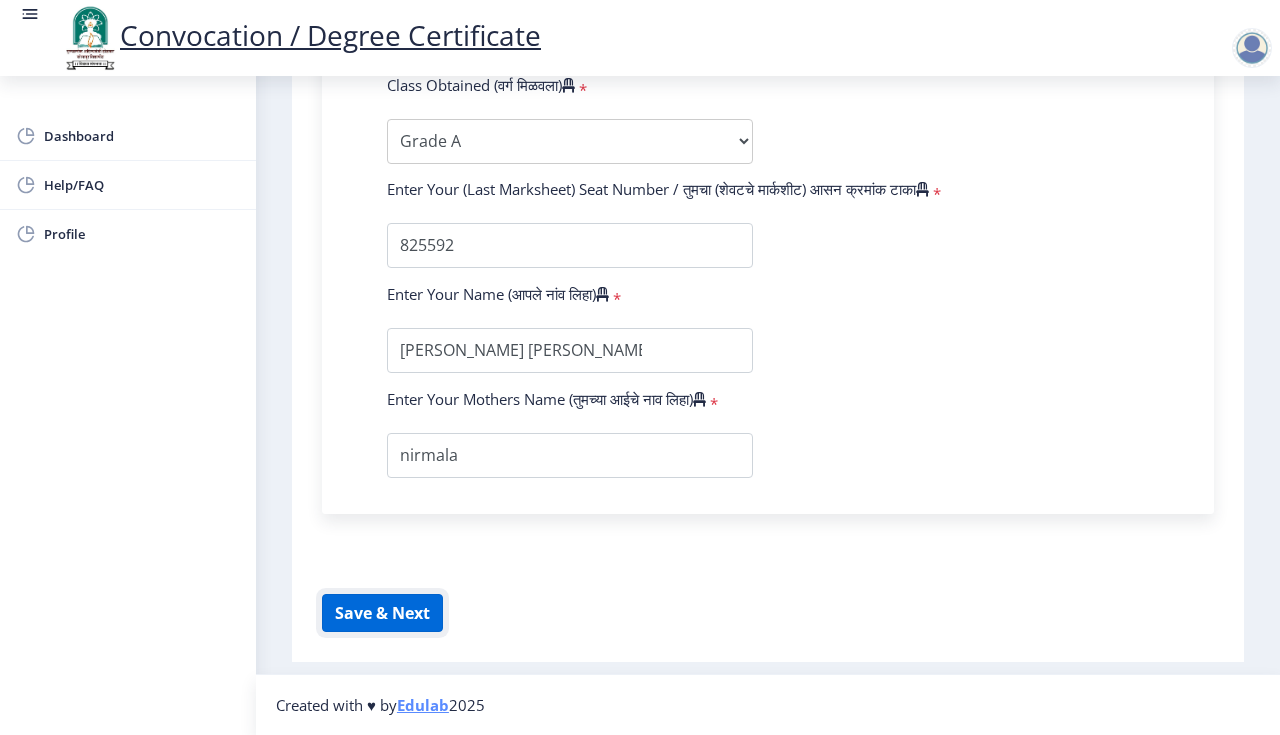 click on "Save & Next" 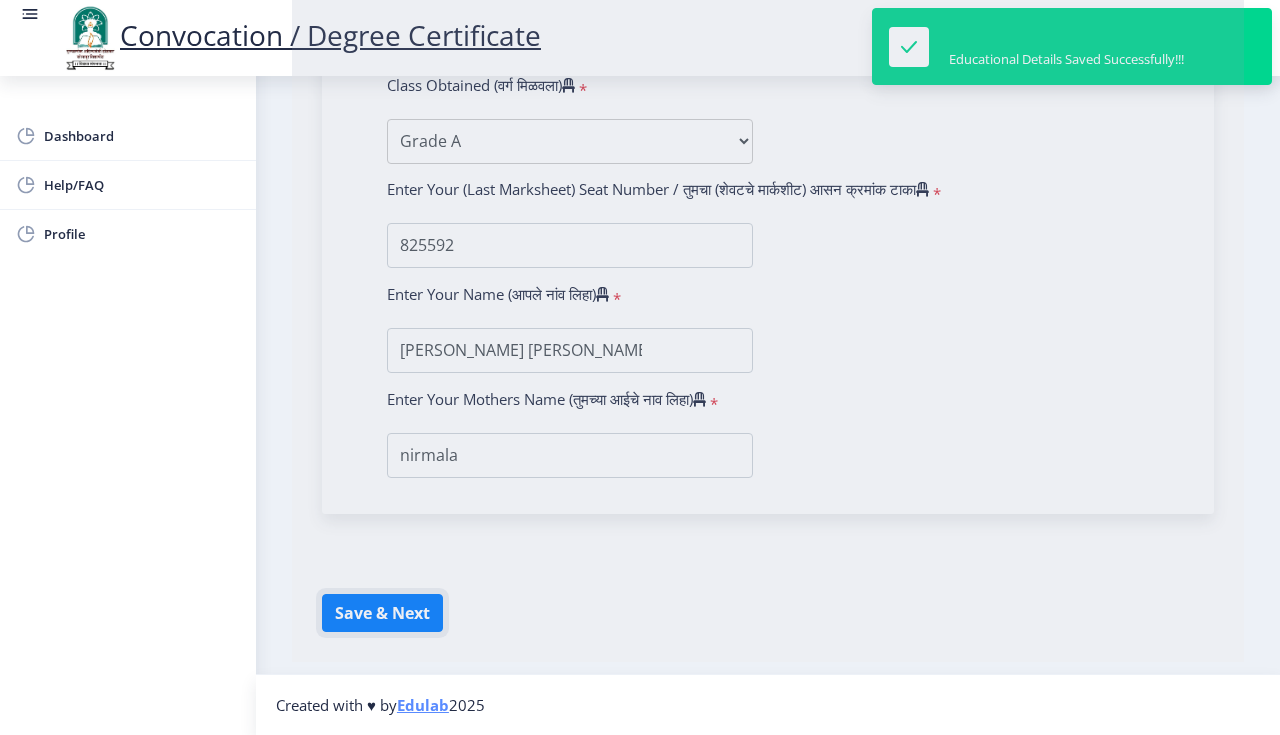 select 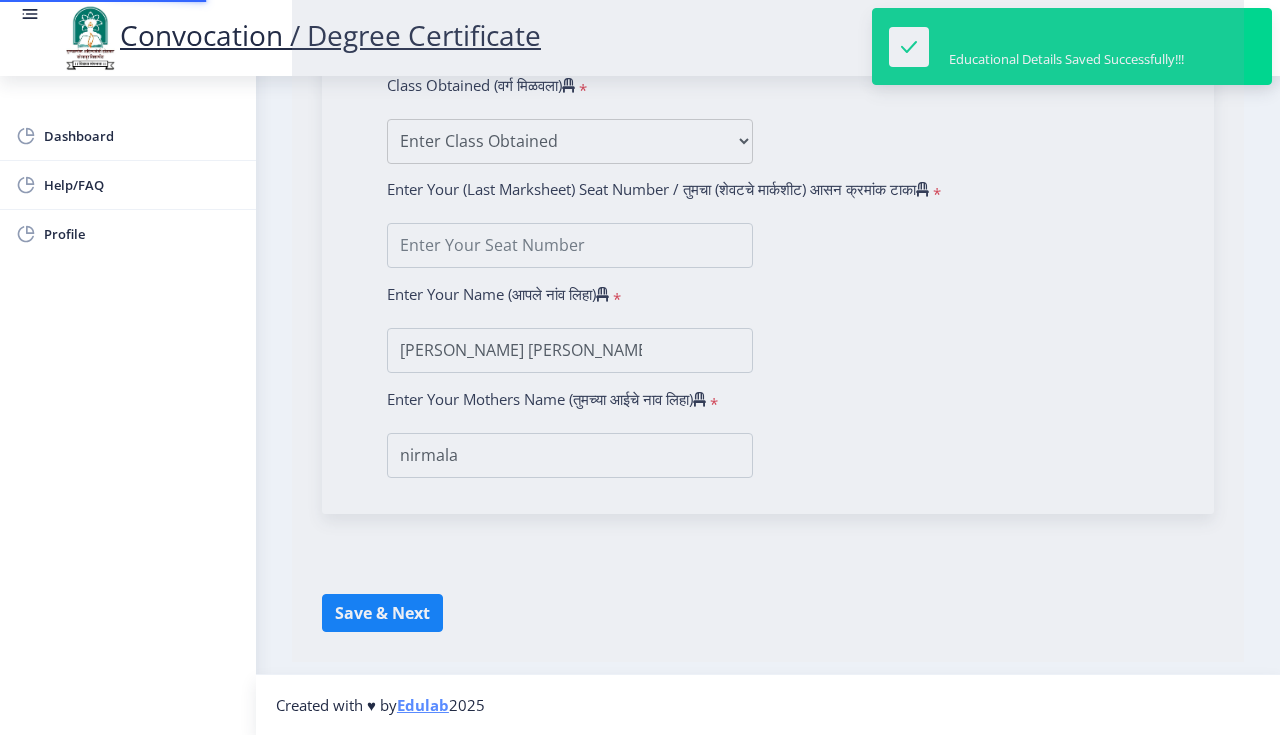 scroll, scrollTop: 0, scrollLeft: 0, axis: both 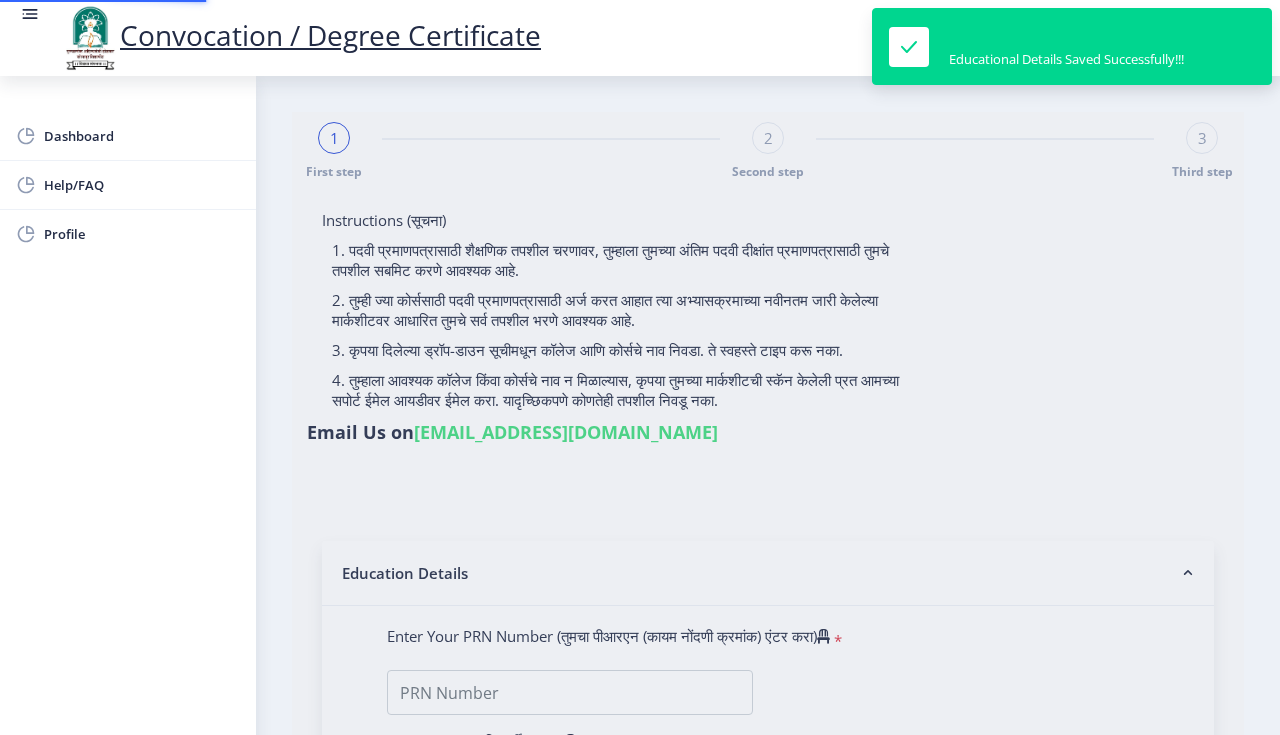 type on "2018032500255927" 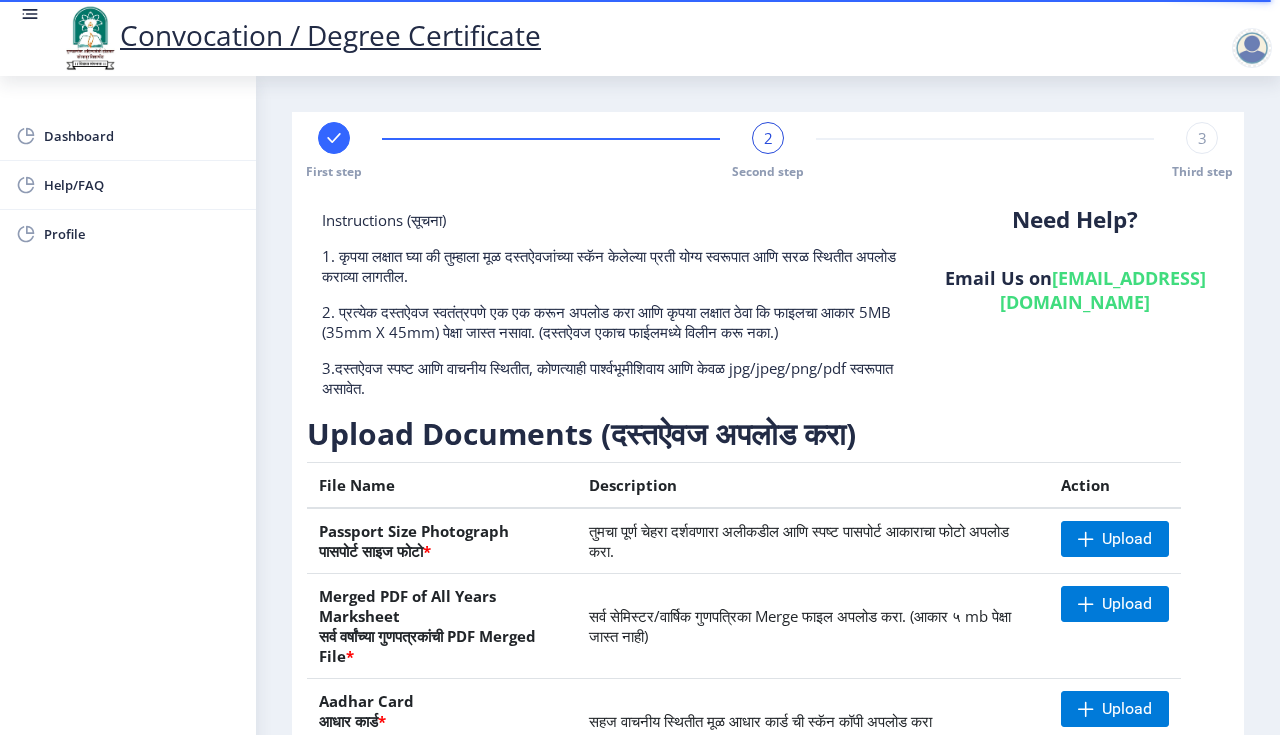 scroll, scrollTop: 128, scrollLeft: 0, axis: vertical 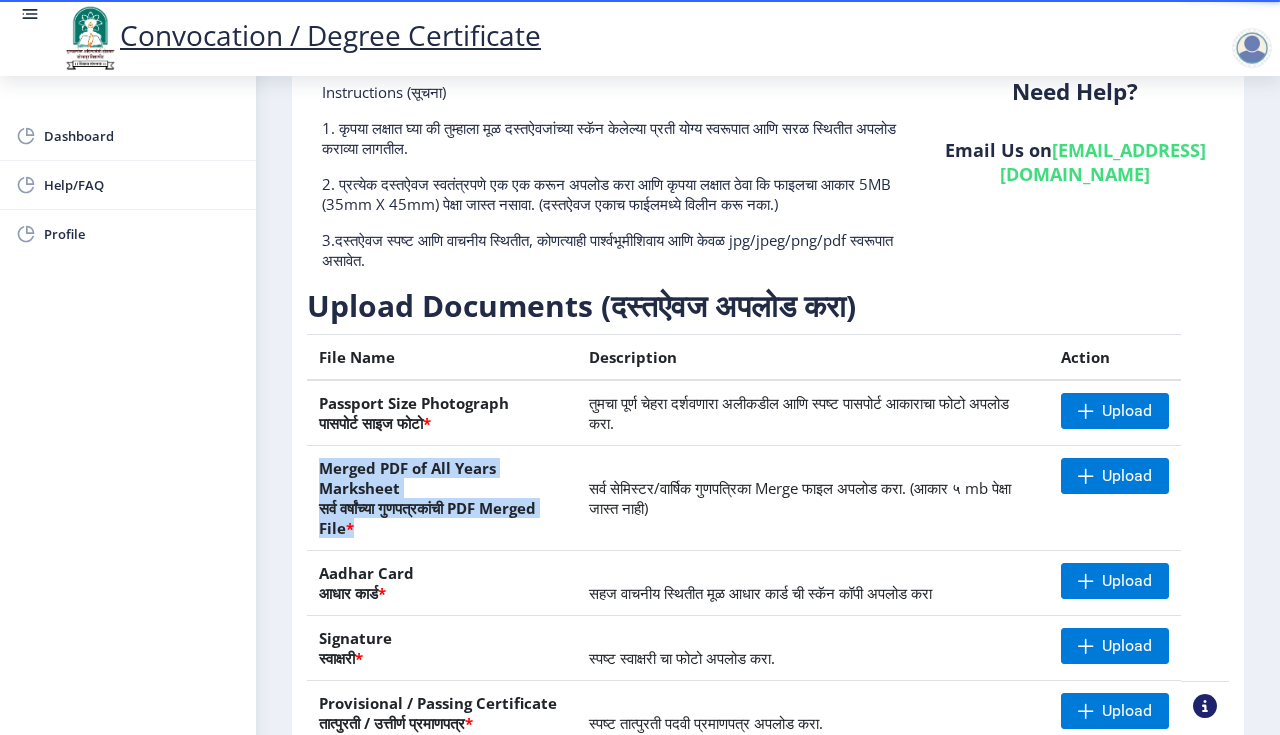 drag, startPoint x: 314, startPoint y: 488, endPoint x: 498, endPoint y: 551, distance: 194.4865 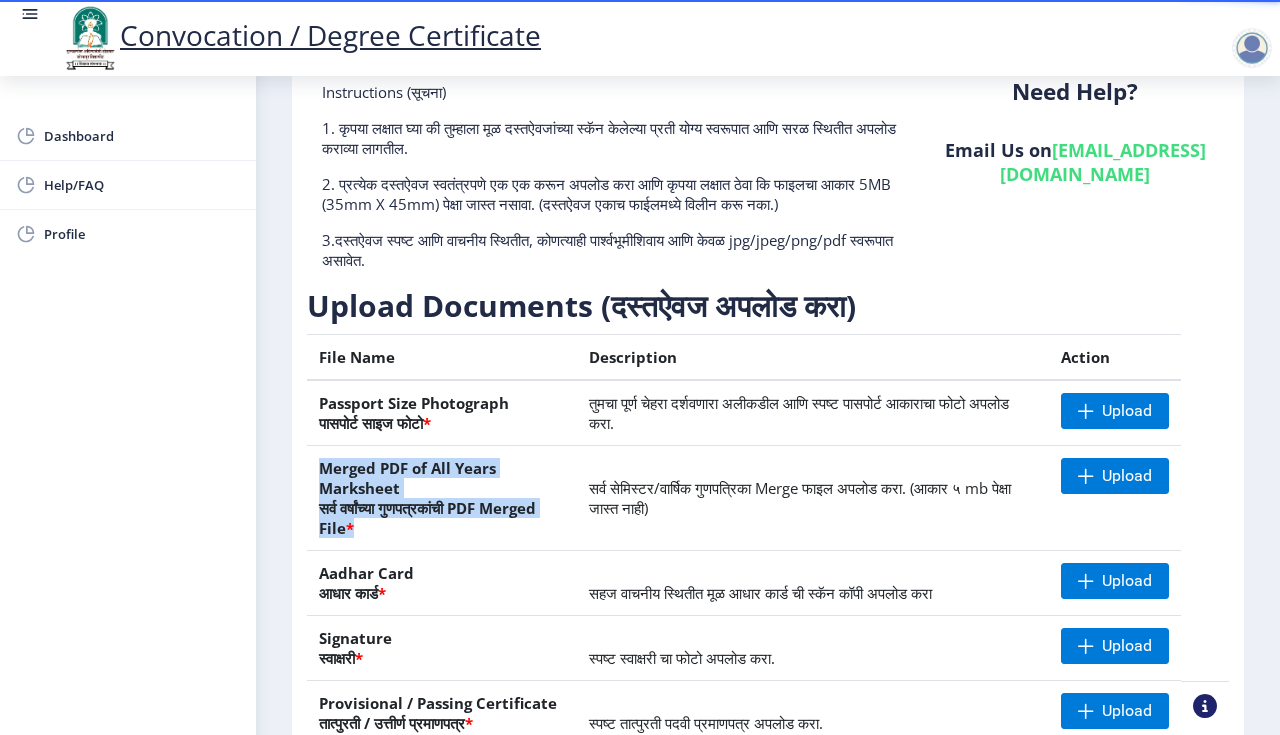 drag, startPoint x: 574, startPoint y: 513, endPoint x: 980, endPoint y: 530, distance: 406.35574 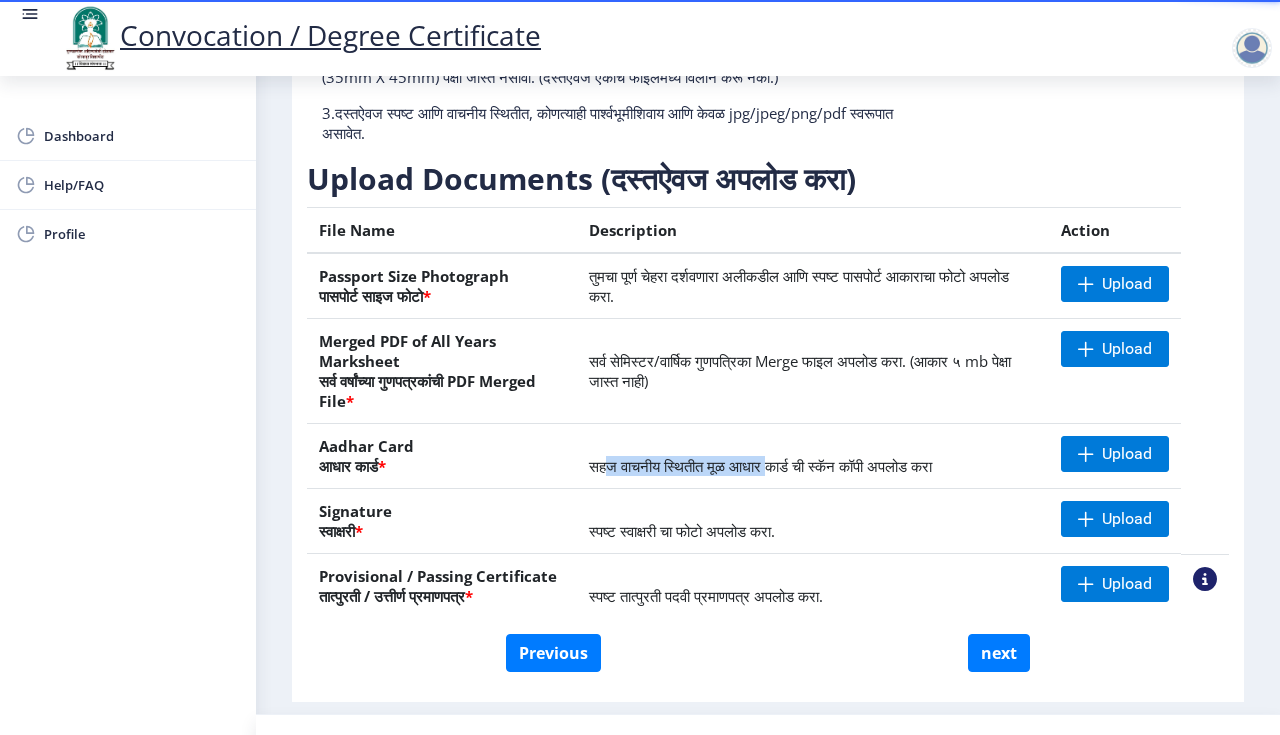 drag, startPoint x: 600, startPoint y: 486, endPoint x: 800, endPoint y: 476, distance: 200.24985 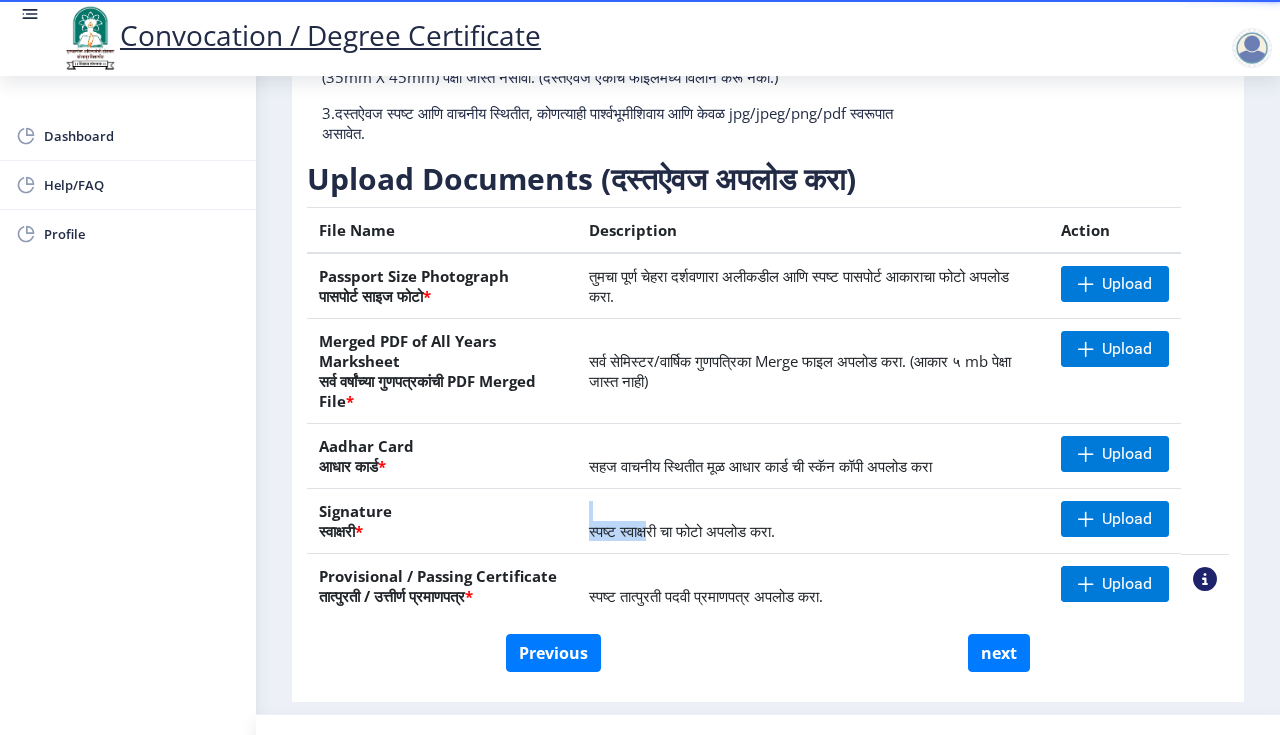 drag, startPoint x: 515, startPoint y: 561, endPoint x: 791, endPoint y: 540, distance: 276.79776 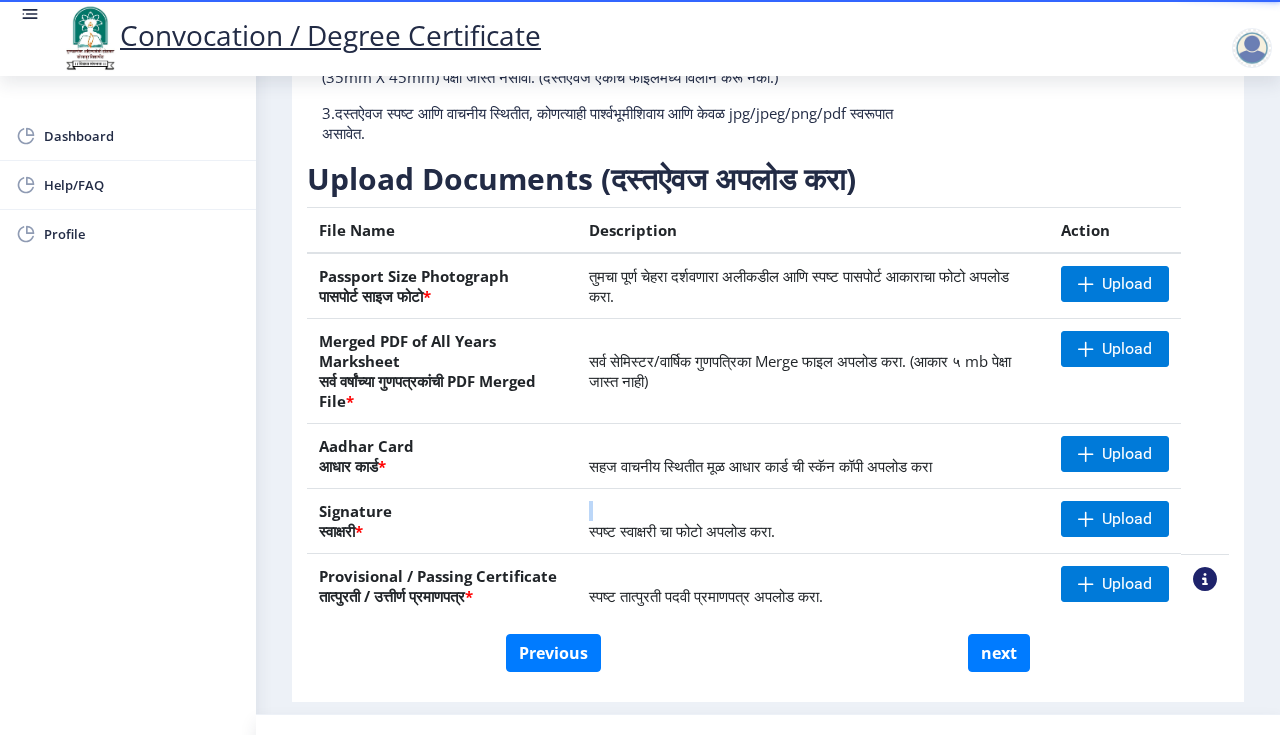 click on "Signature  स्वाक्षरी  * स्पष्ट स्वाक्षरी चा फोटो अपलोड करा. Upload" 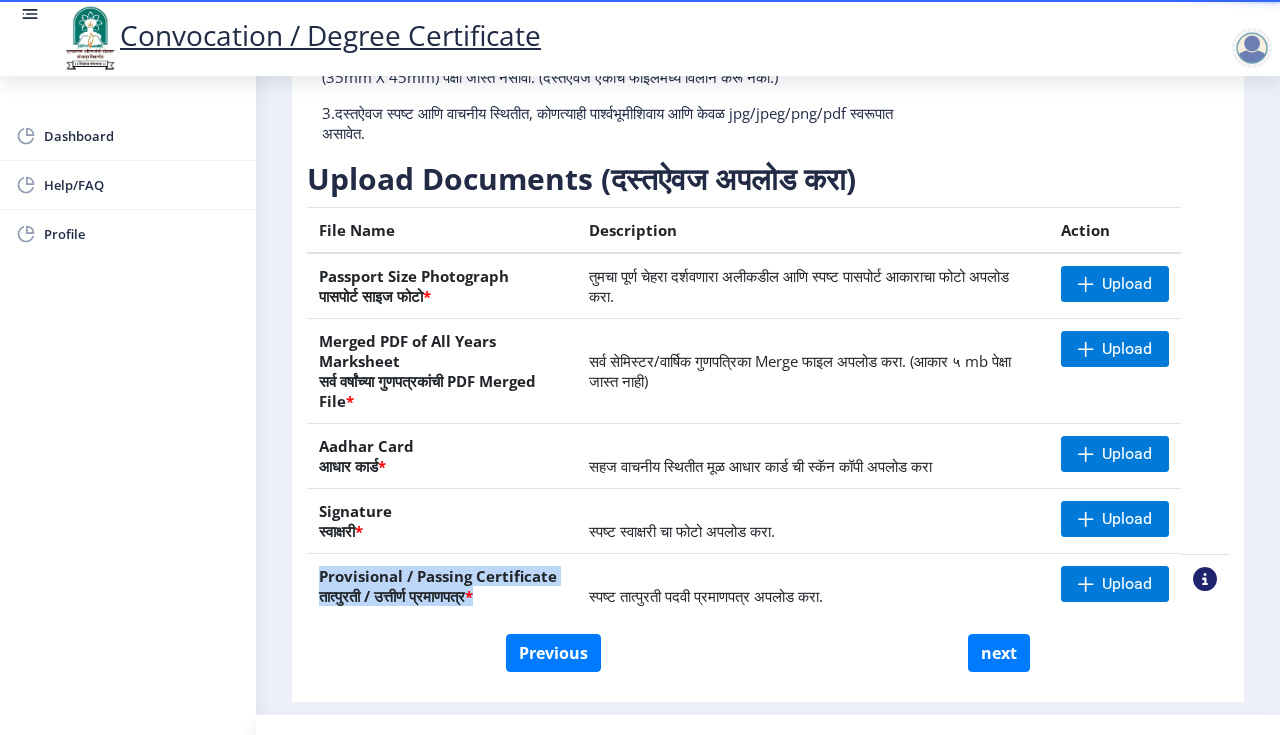 drag, startPoint x: 311, startPoint y: 598, endPoint x: 504, endPoint y: 631, distance: 195.80092 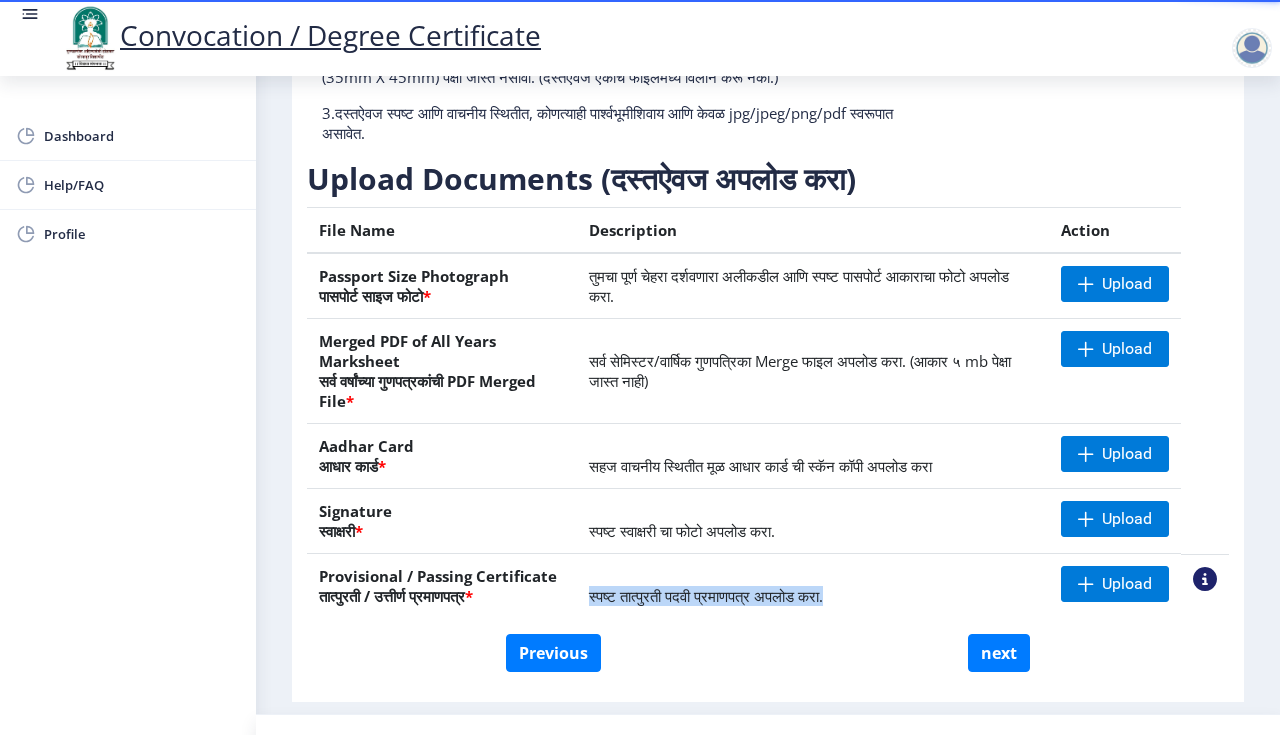 drag, startPoint x: 579, startPoint y: 621, endPoint x: 836, endPoint y: 619, distance: 257.00778 